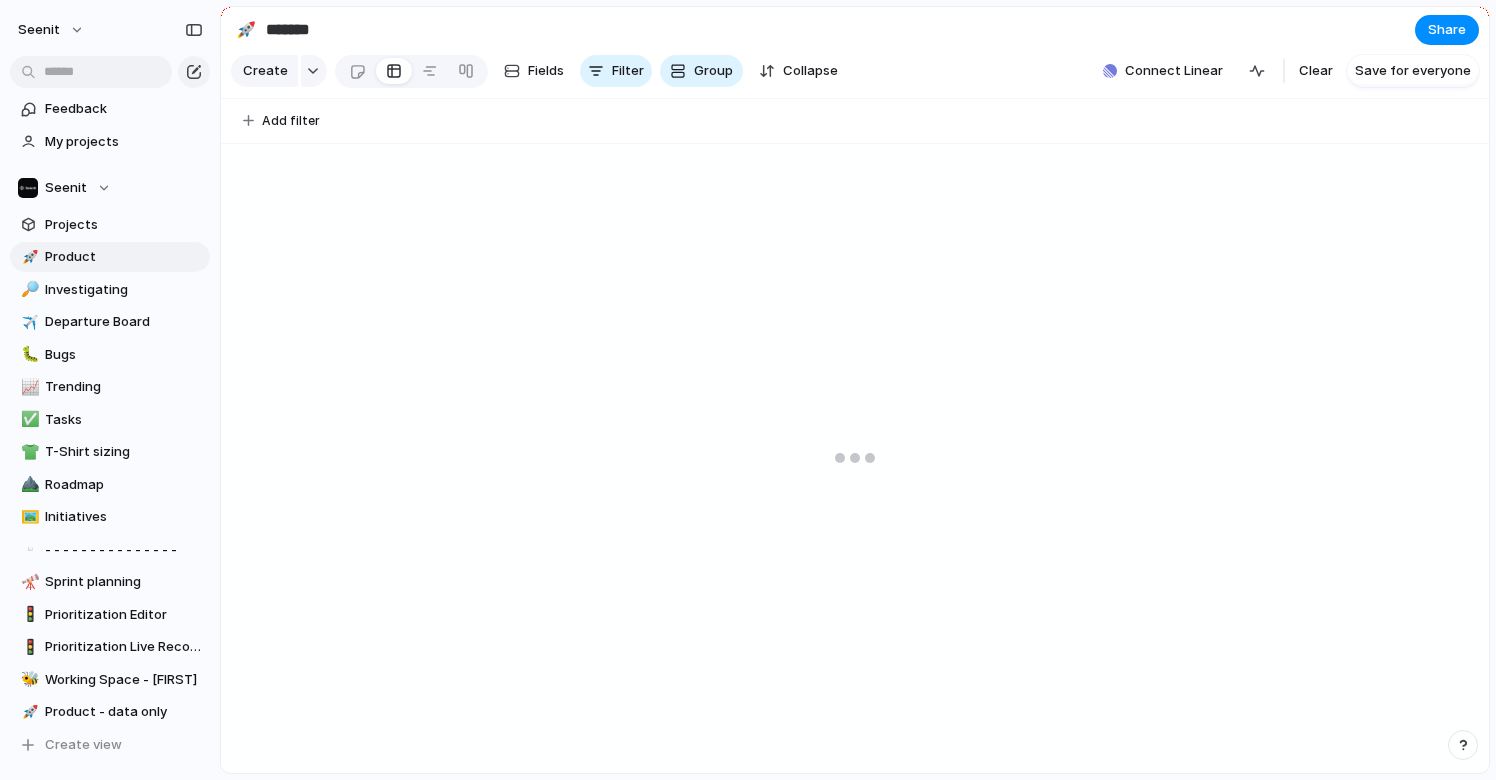 scroll, scrollTop: 0, scrollLeft: 0, axis: both 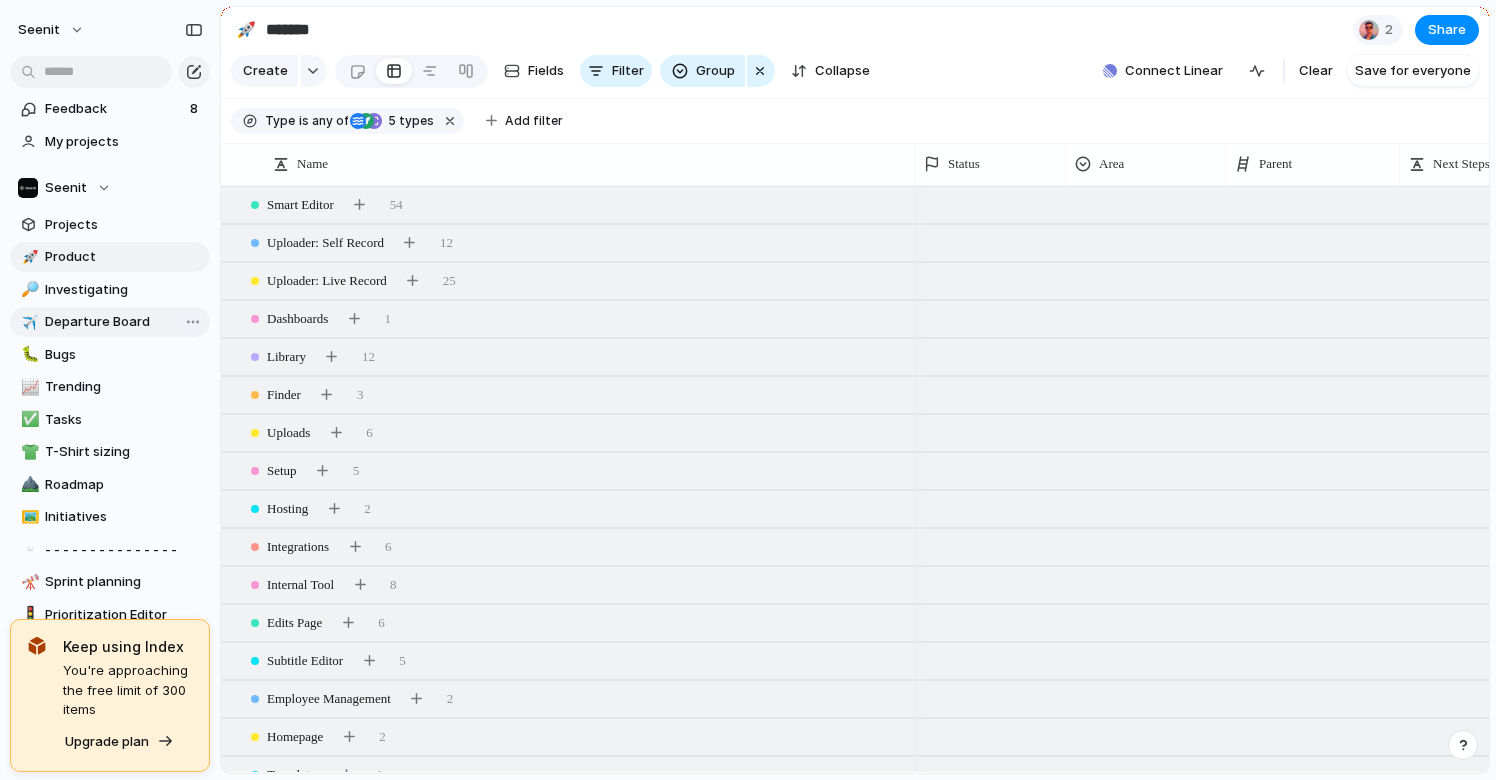 click on "Departure Board" at bounding box center [124, 322] 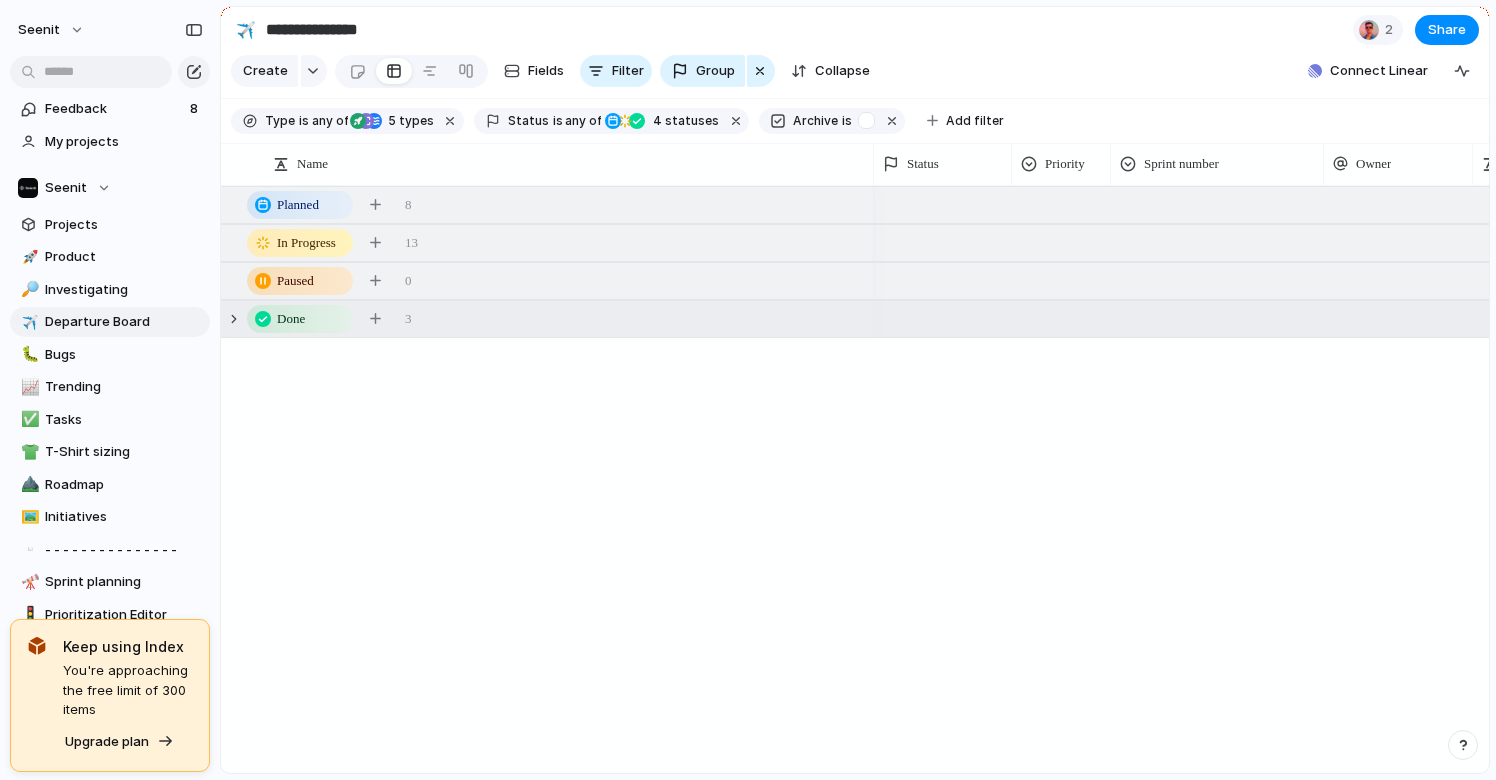 click on "Done 3" at bounding box center (857, 319) 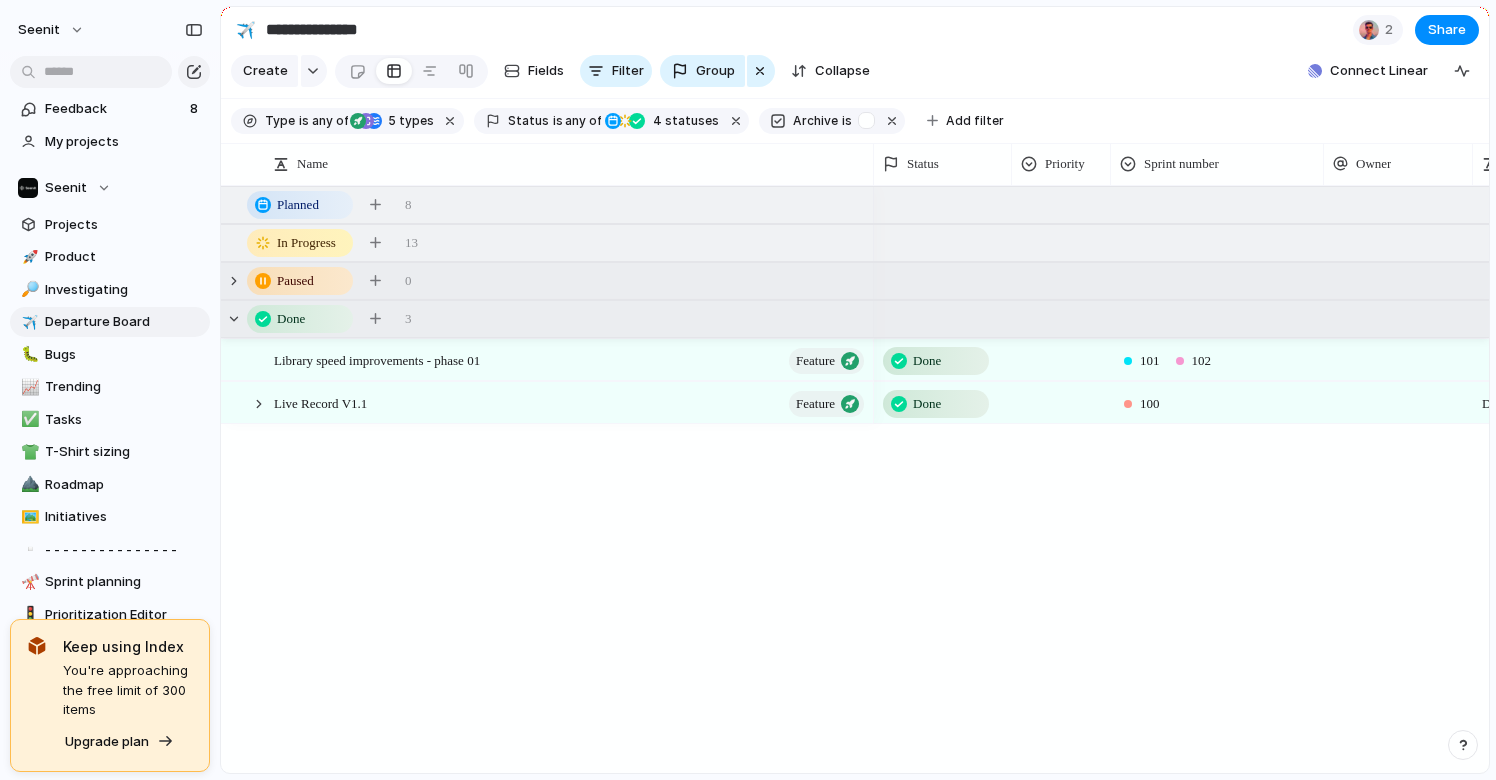 click on "Paused 0" at bounding box center (857, 281) 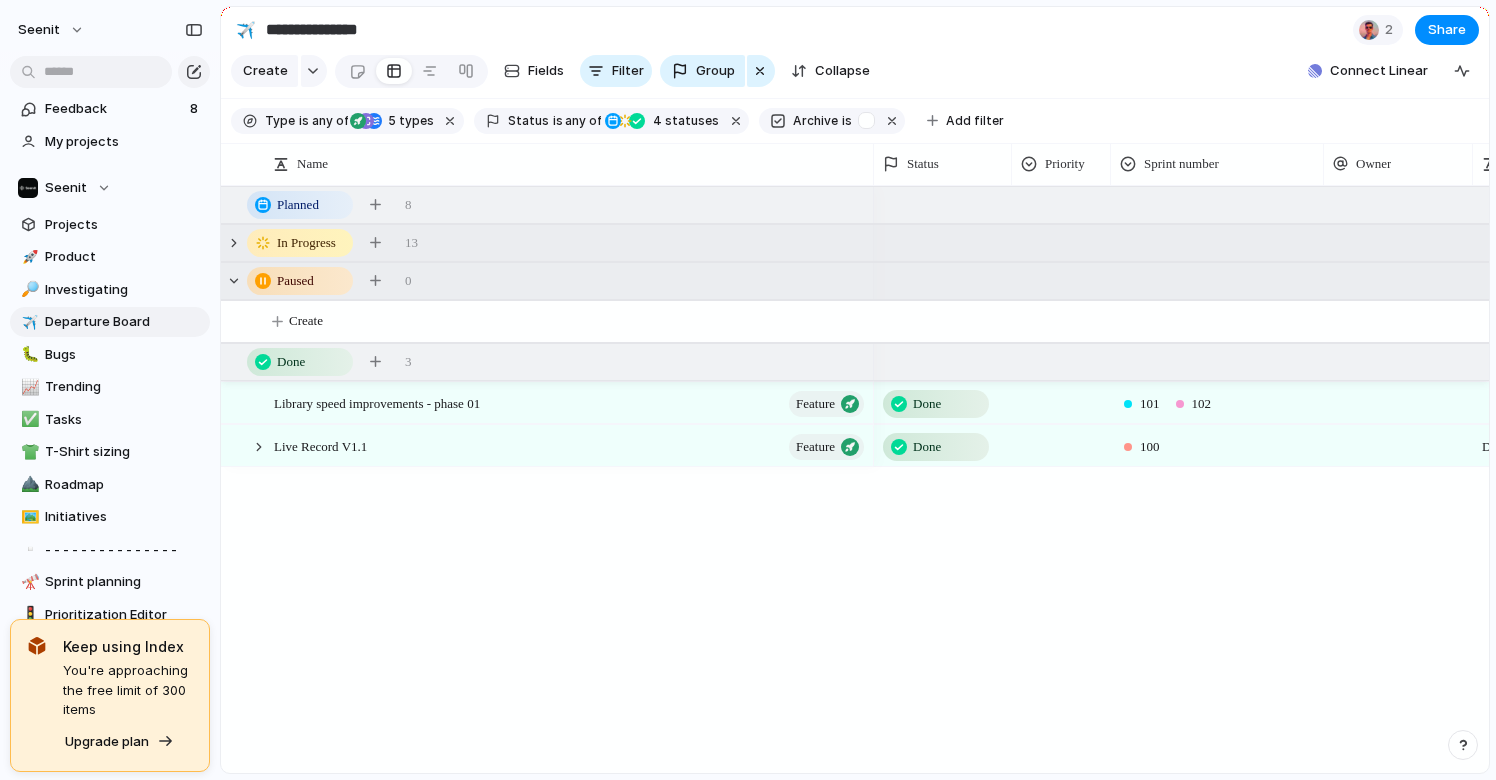 click on "In Progress 13" at bounding box center (857, 243) 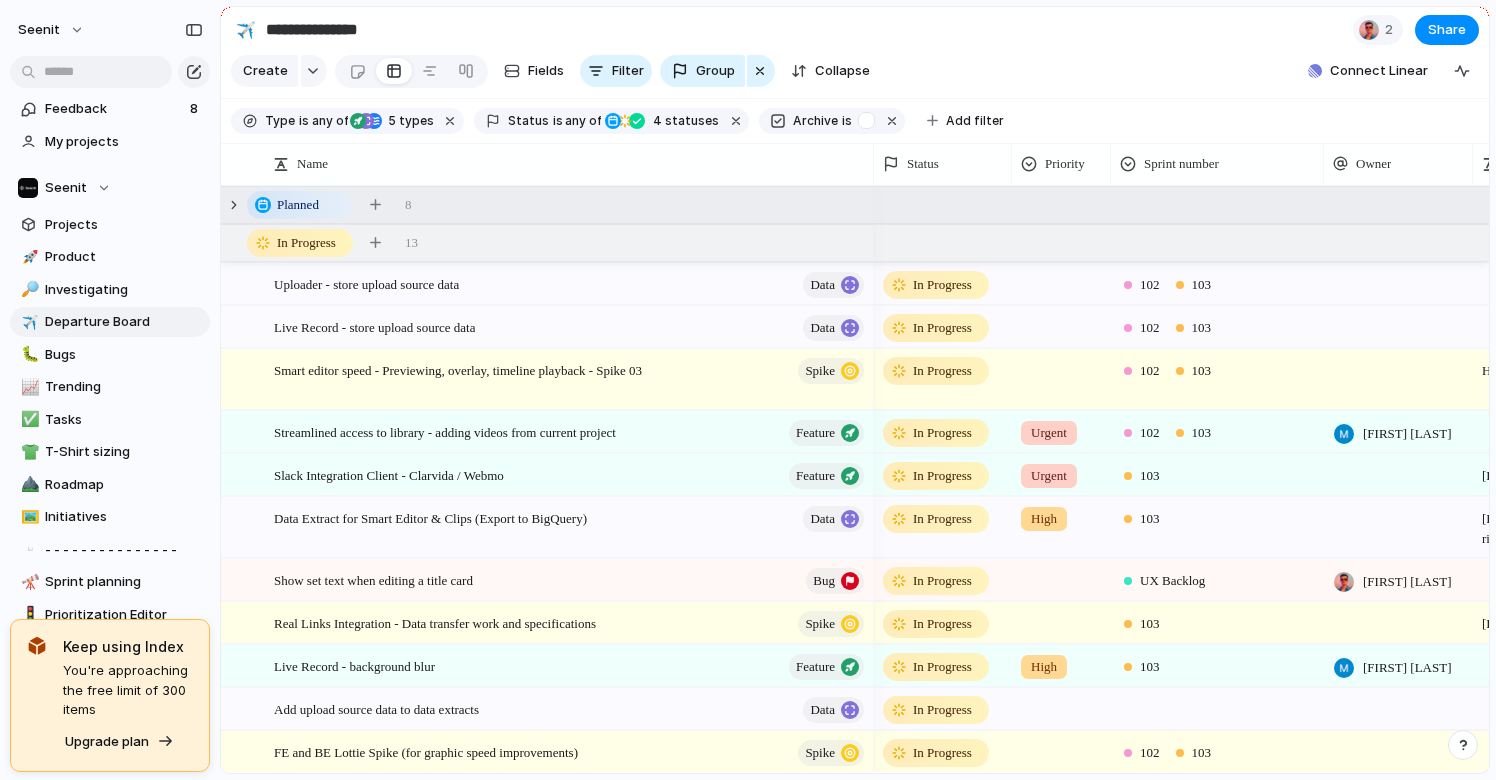 click on "Planned 8" at bounding box center [857, 205] 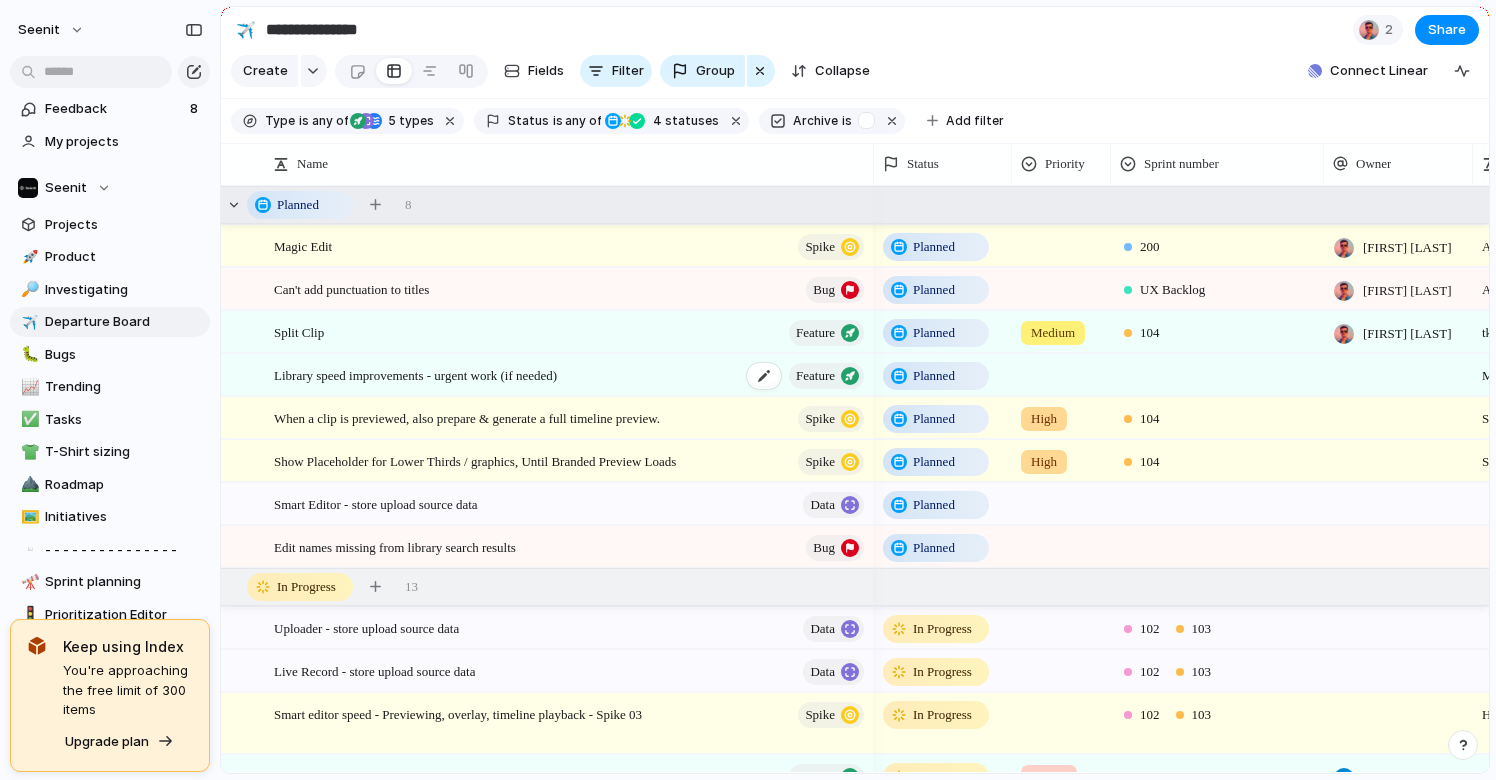 scroll, scrollTop: 462, scrollLeft: 0, axis: vertical 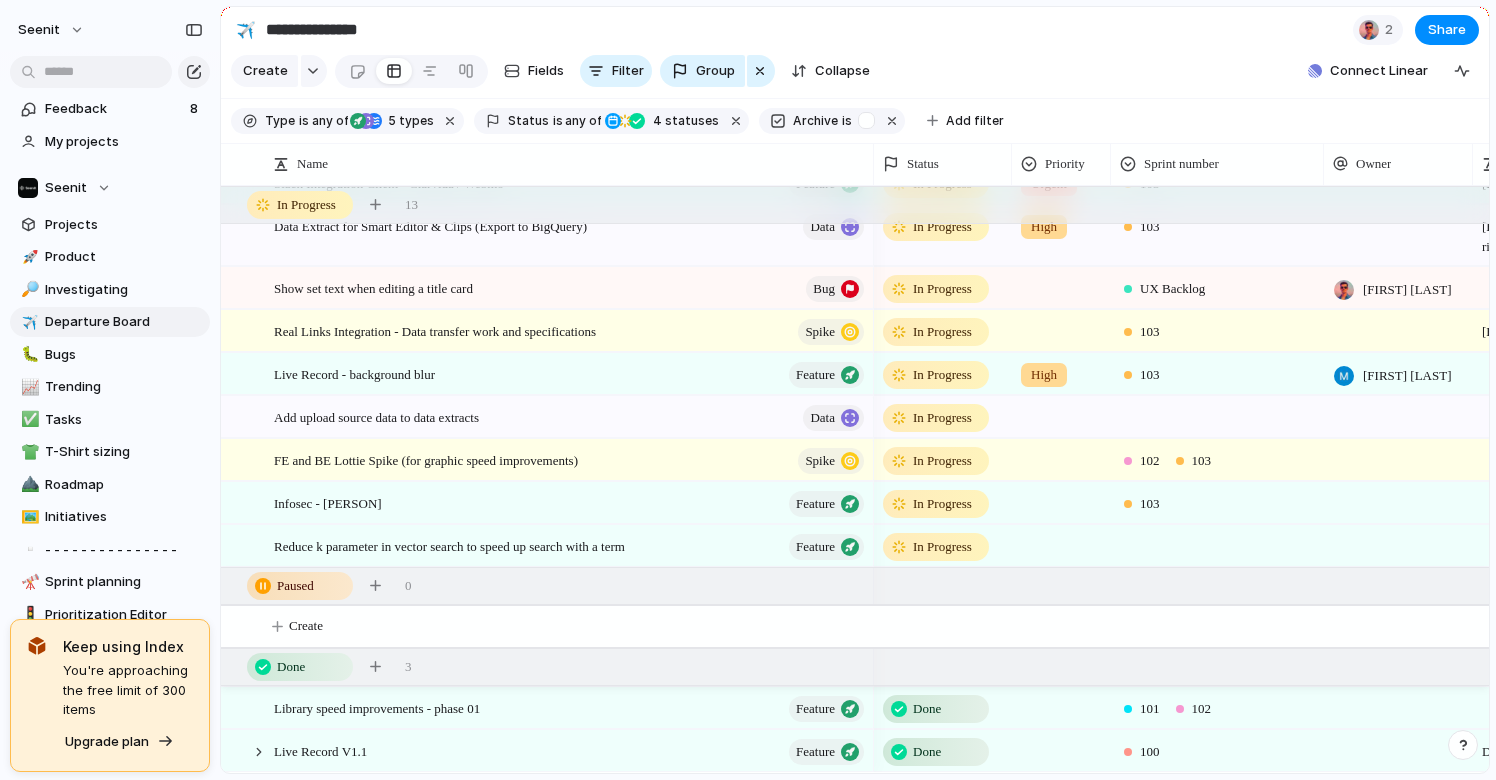 click on "In Progress" at bounding box center [942, 375] 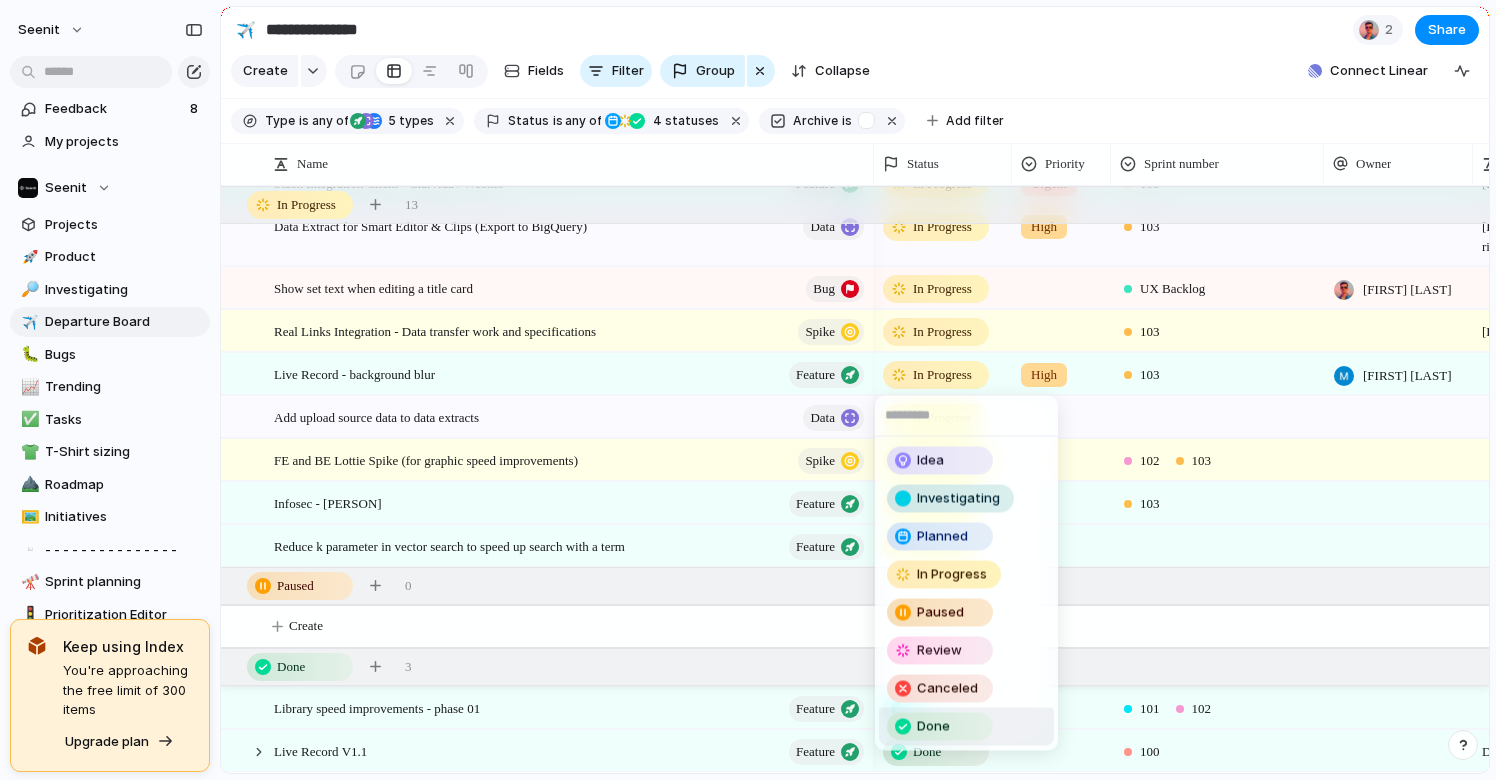 click on "Done" at bounding box center (933, 727) 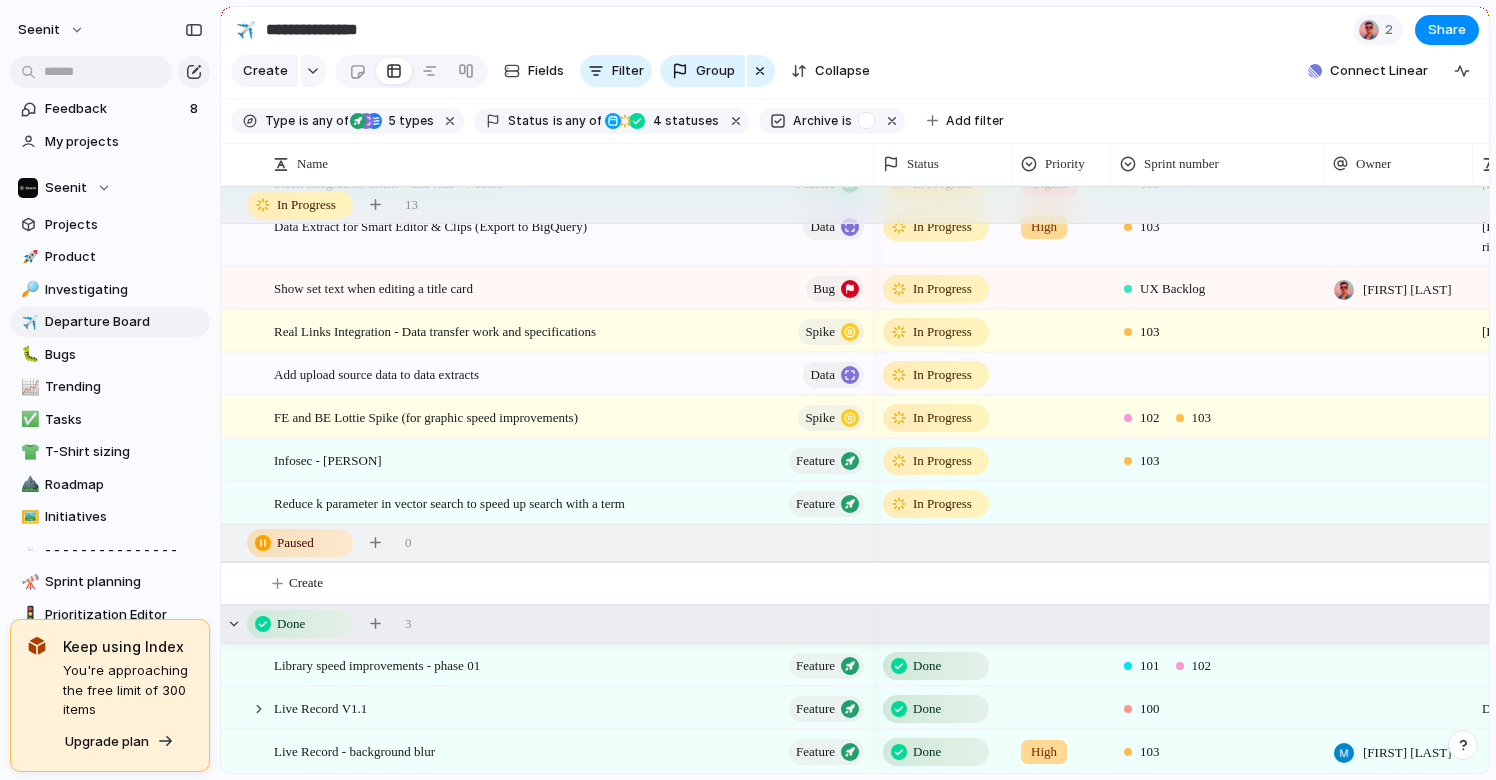 scroll, scrollTop: 452, scrollLeft: 0, axis: vertical 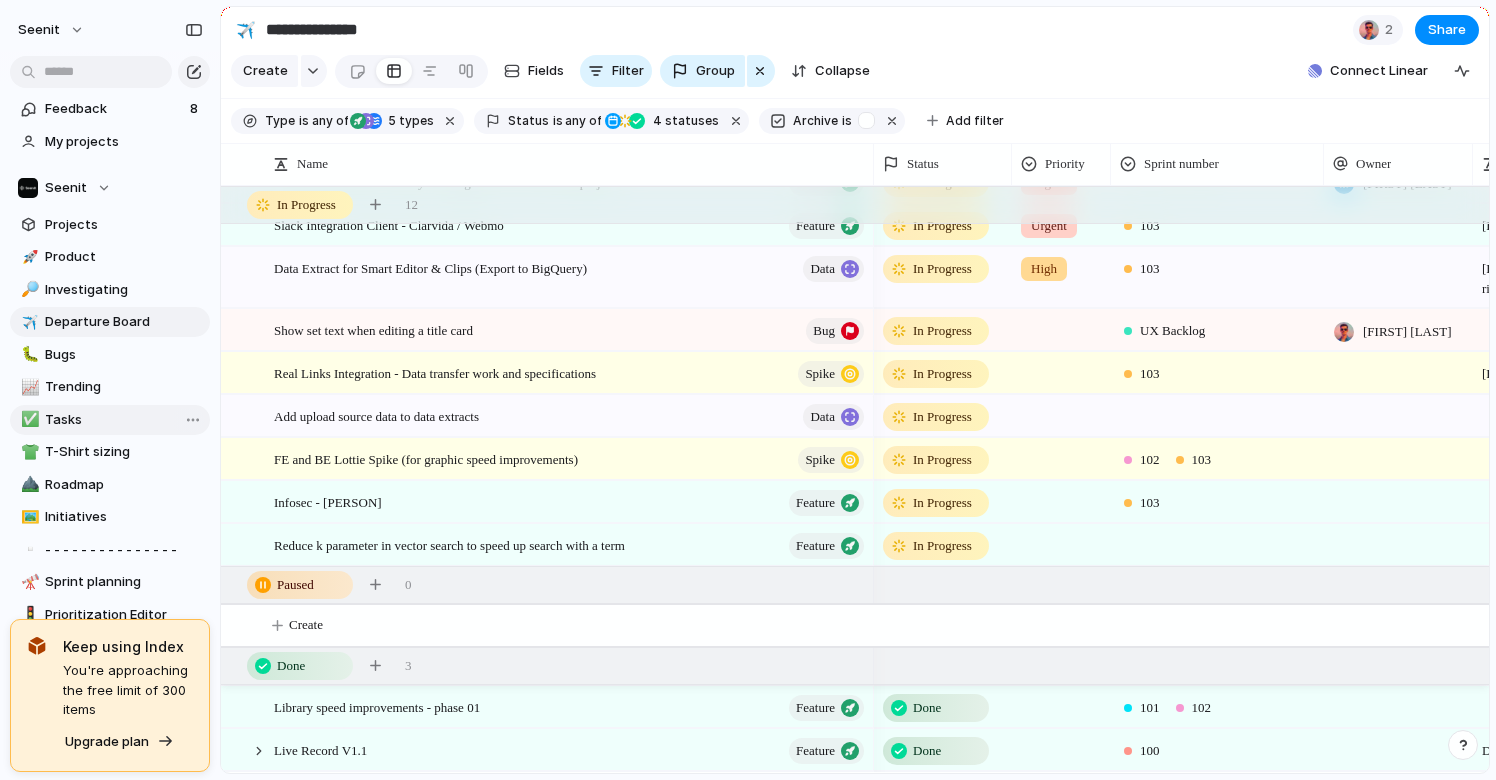click on "Tasks" at bounding box center [124, 420] 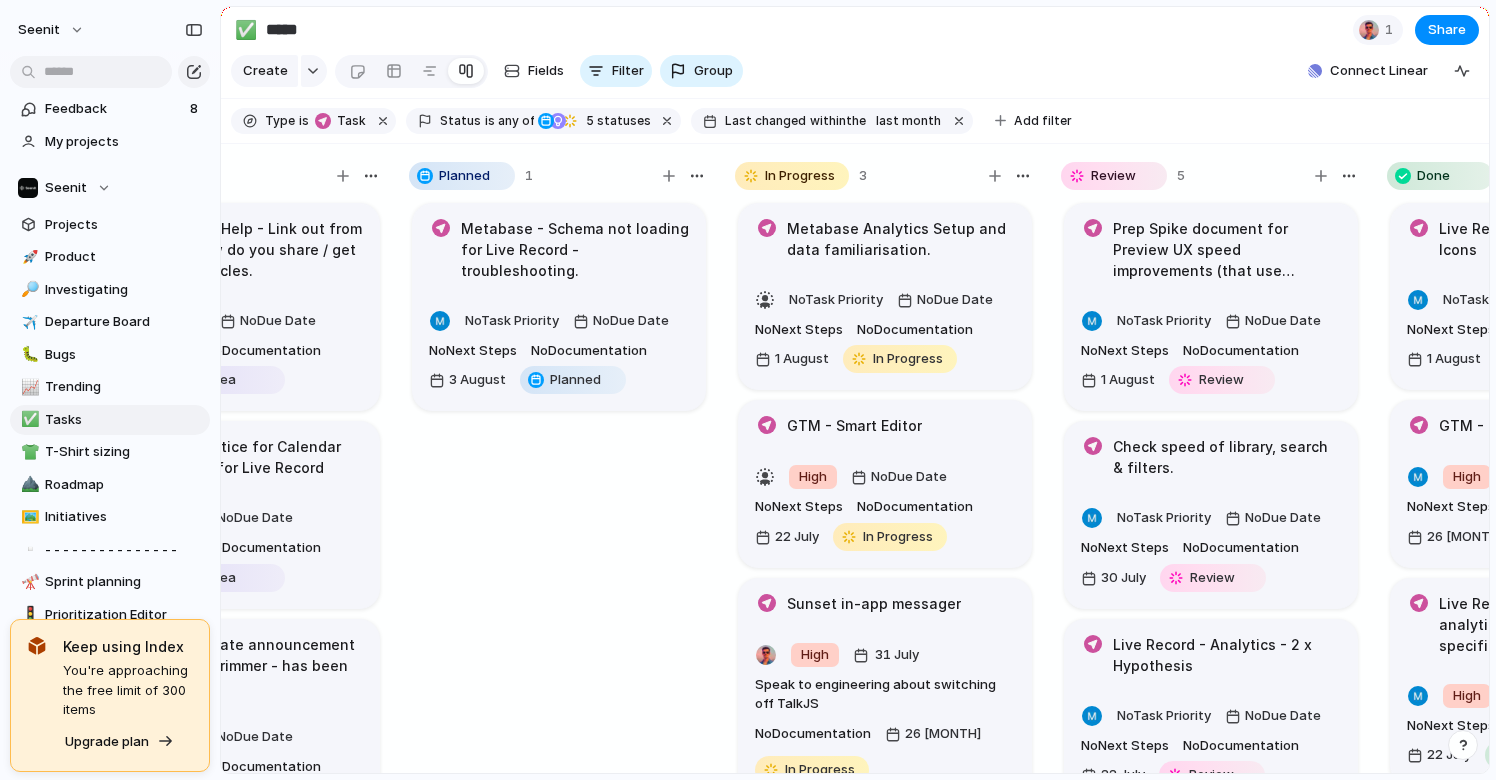 scroll, scrollTop: 0, scrollLeft: 270, axis: horizontal 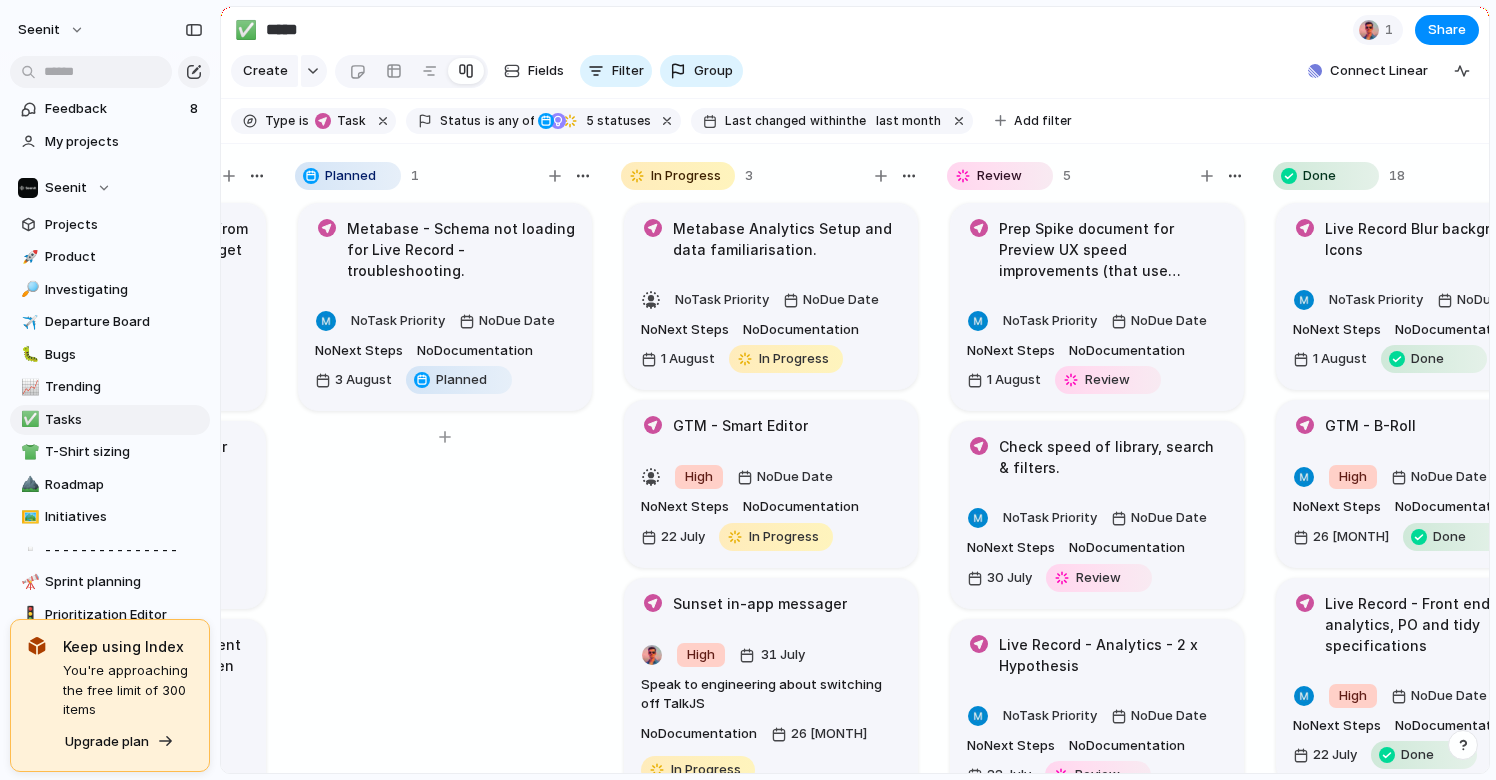 click on "Metabase - Schema not loading for Live Record - troubleshooting. No  Task Priority No  Due Date No  Next Steps No  Documentation 3 [MONTH] Planned" at bounding box center [445, 307] 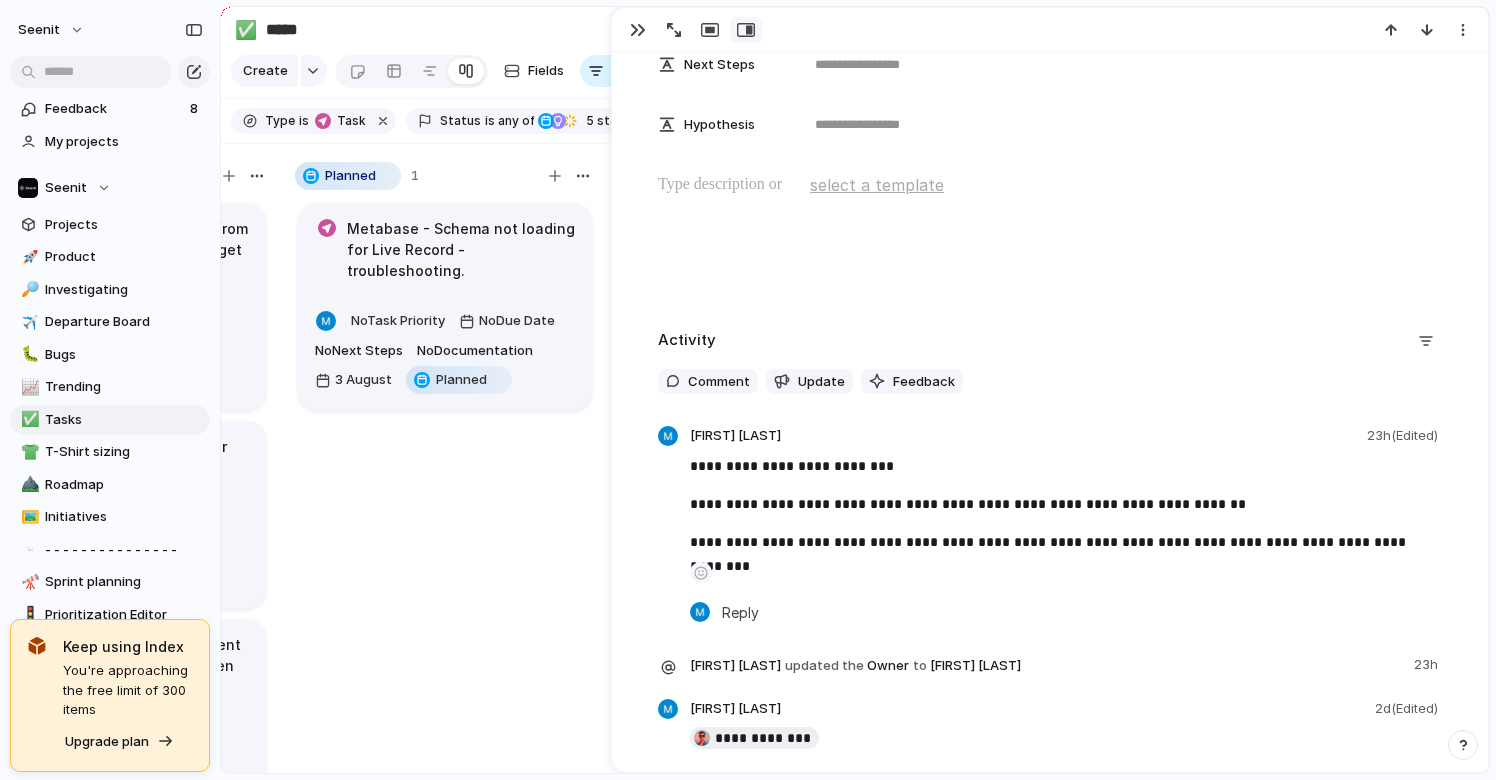 scroll, scrollTop: 452, scrollLeft: 0, axis: vertical 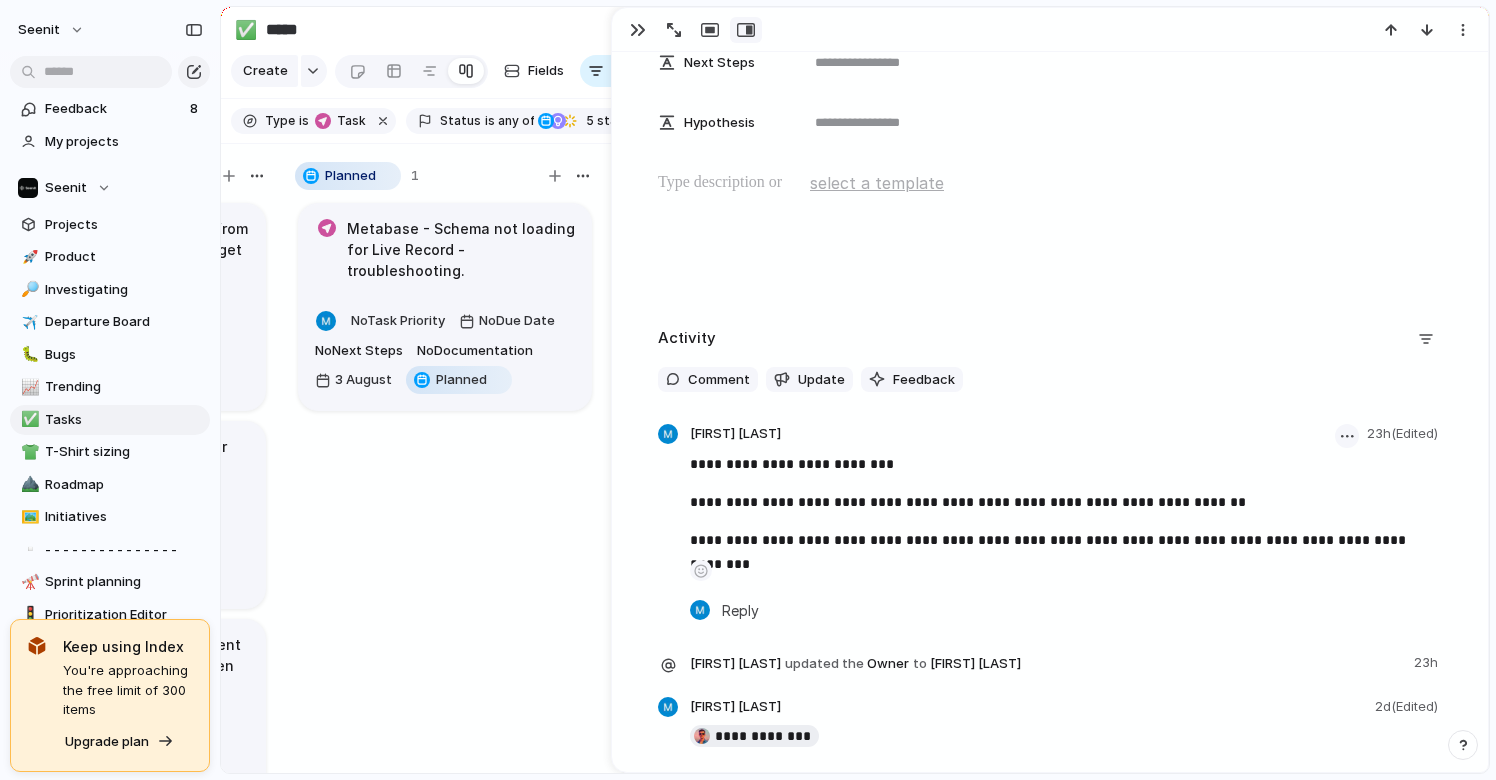 click at bounding box center [1347, 436] 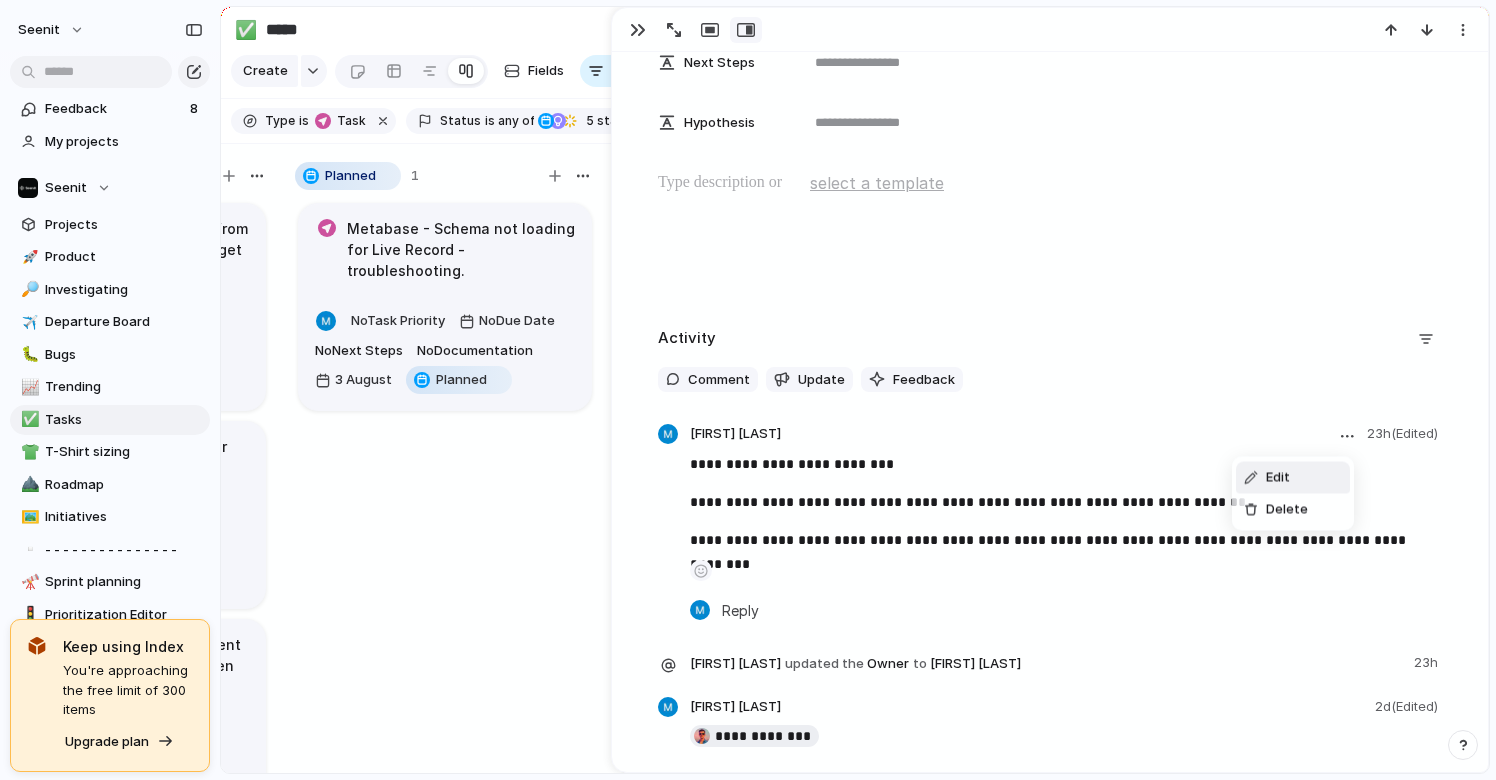 click on "Edit" at bounding box center [1278, 478] 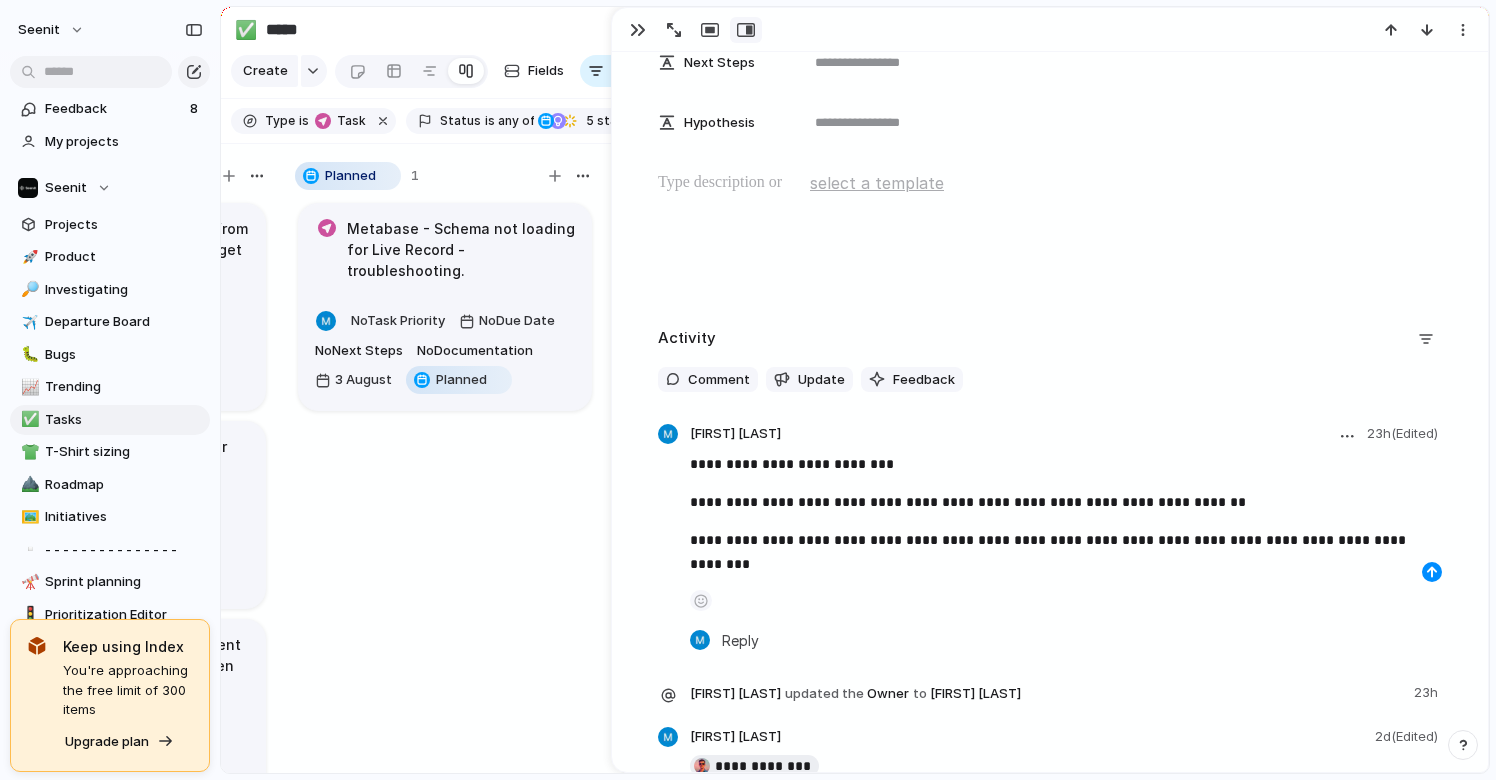 drag, startPoint x: 770, startPoint y: 535, endPoint x: 820, endPoint y: 541, distance: 50.358715 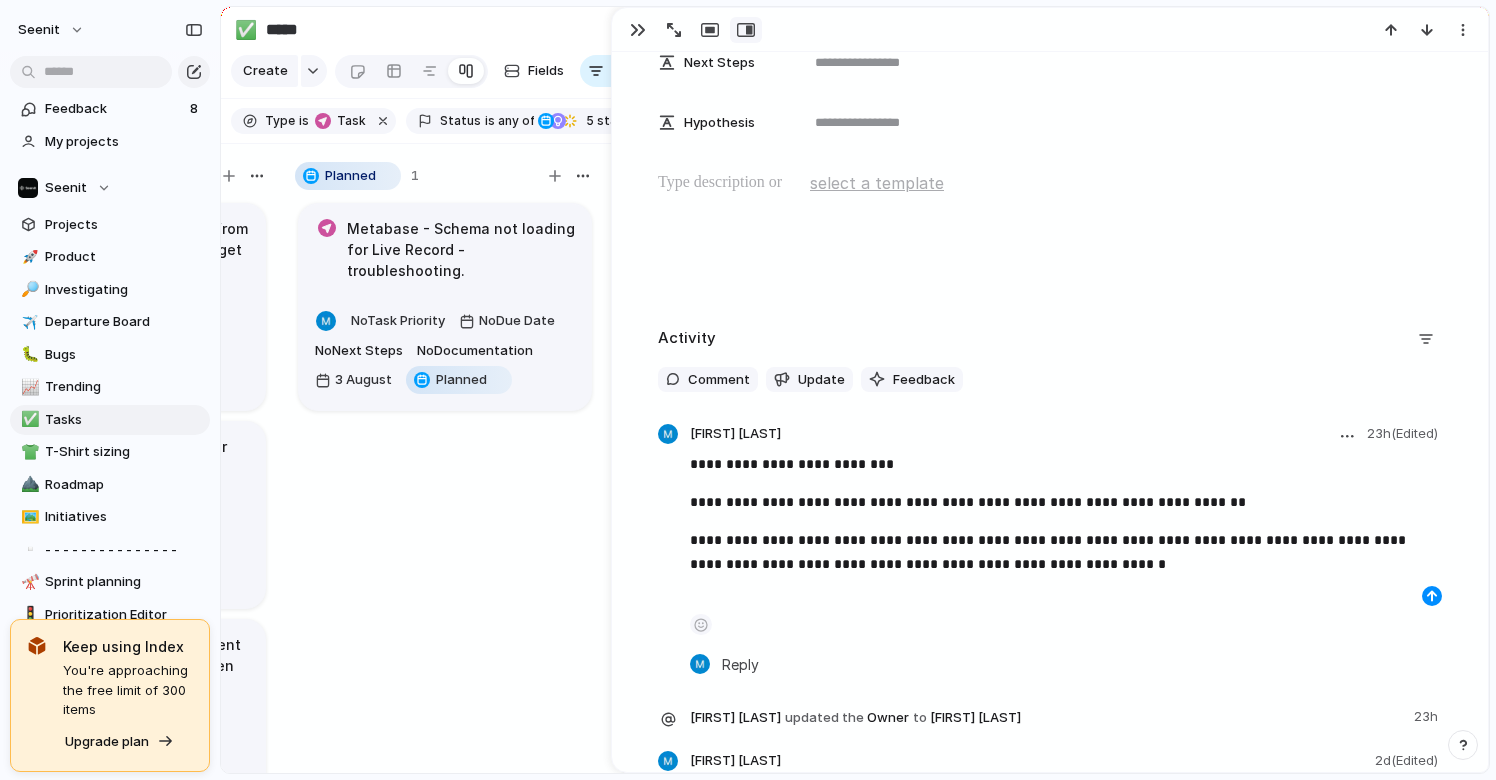 click on "**********" at bounding box center (1066, 552) 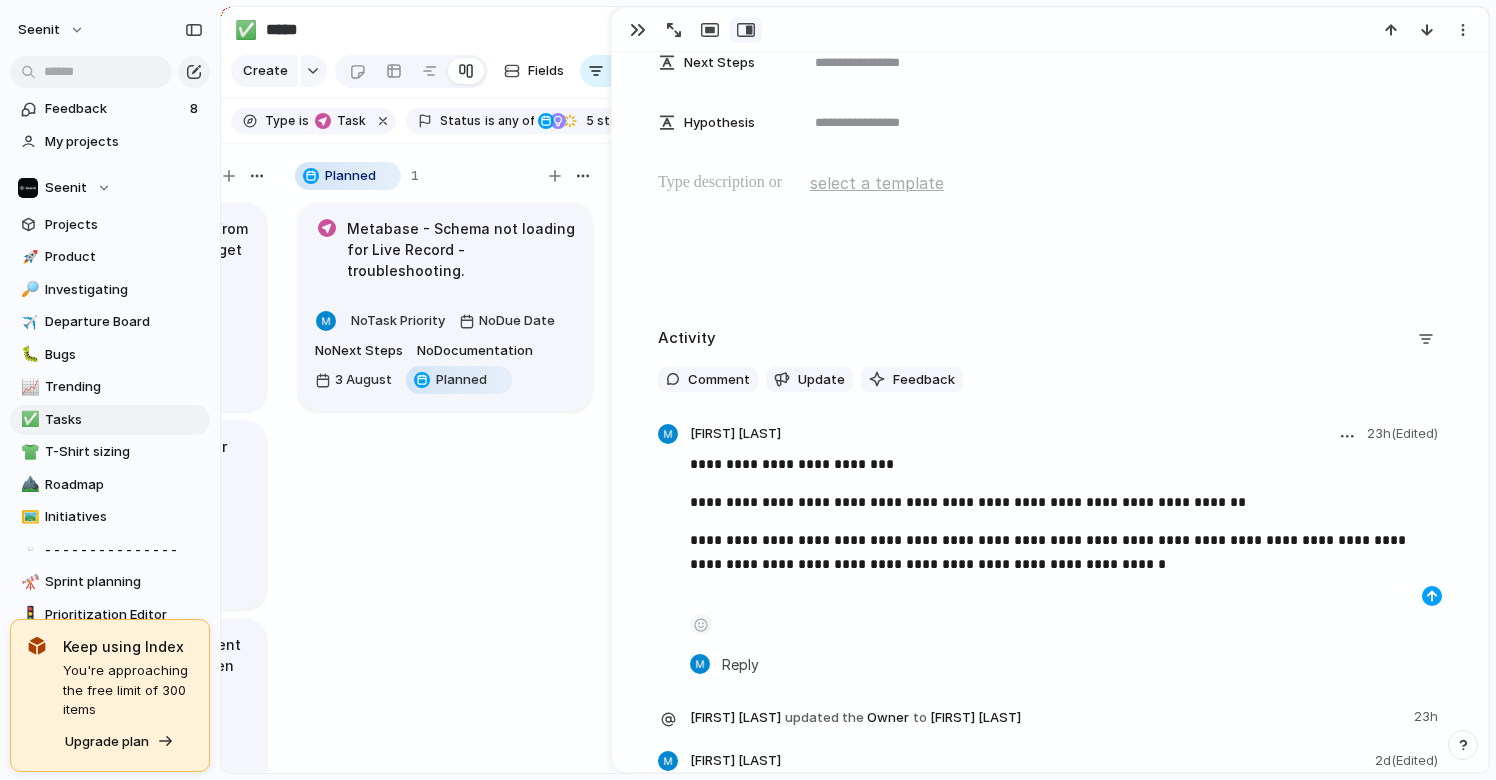 click at bounding box center (1432, 596) 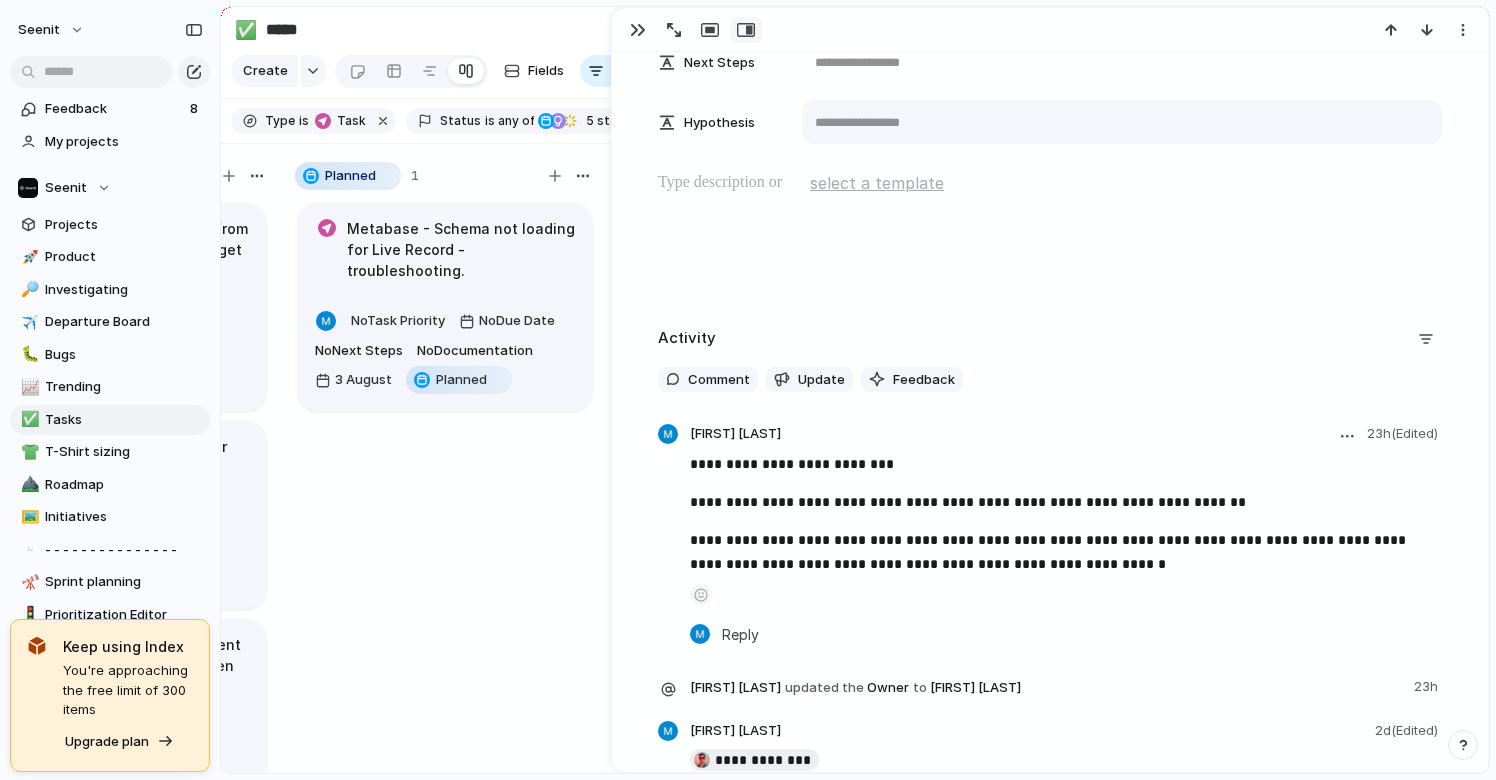 scroll, scrollTop: 453, scrollLeft: 0, axis: vertical 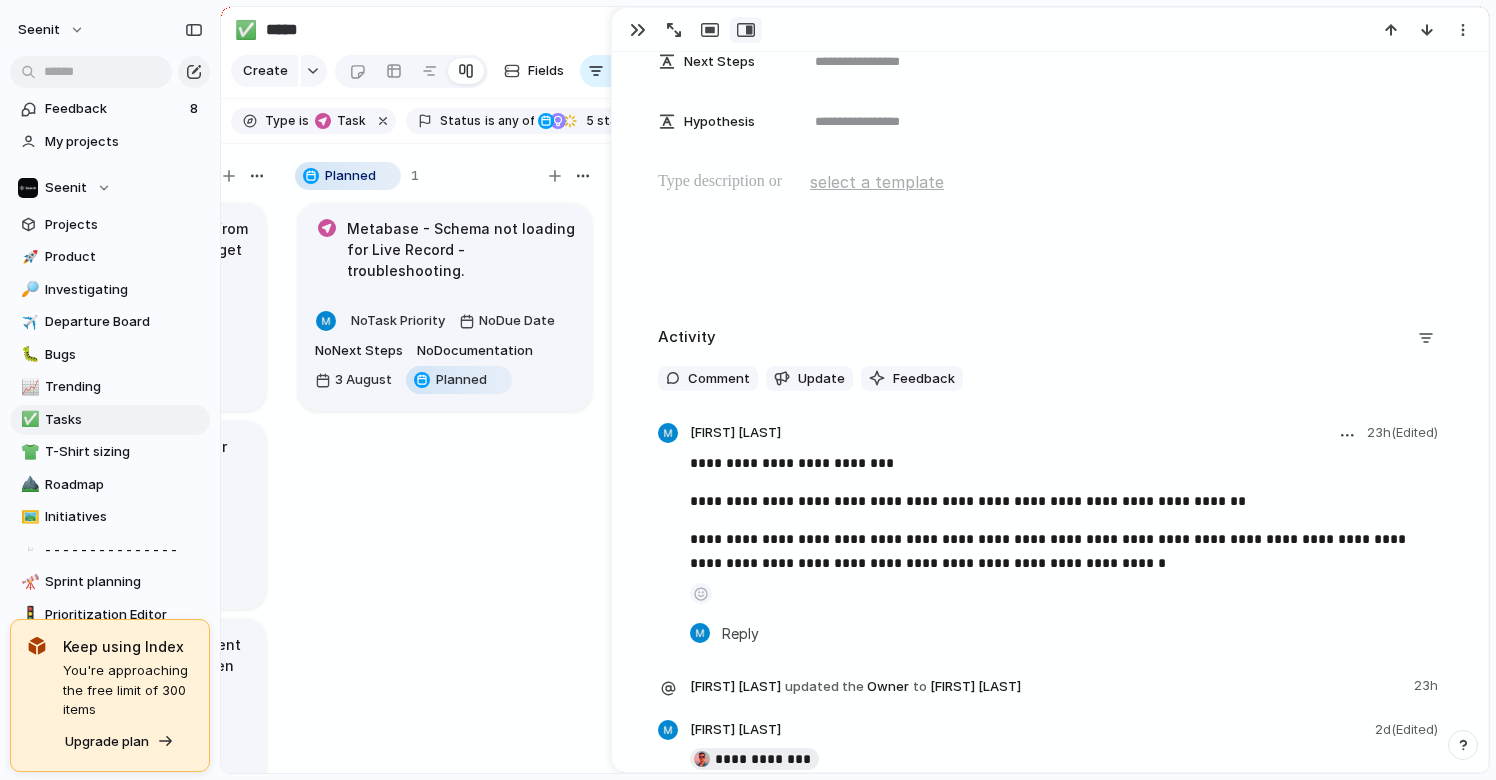 click at bounding box center (638, 30) 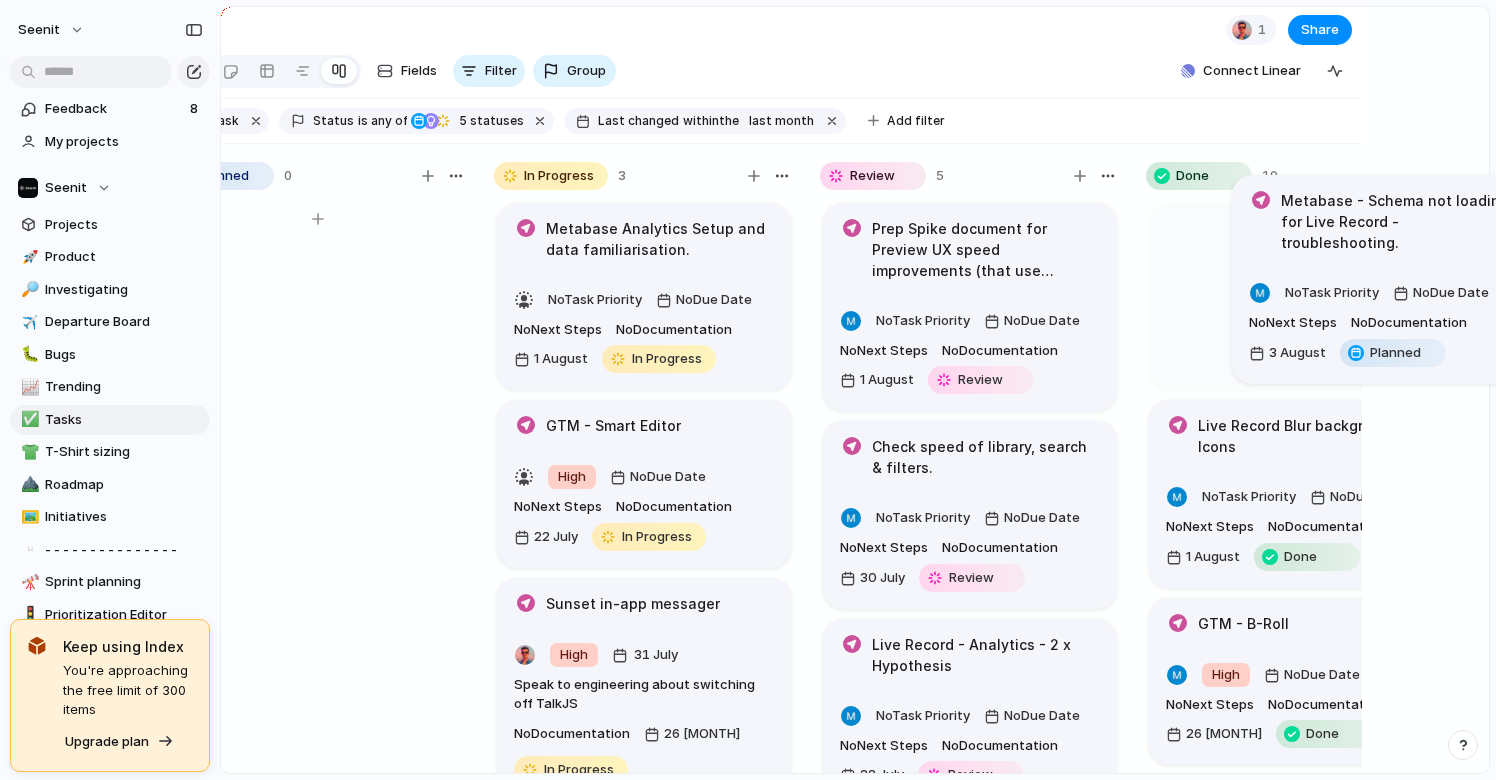 scroll, scrollTop: 0, scrollLeft: 195, axis: horizontal 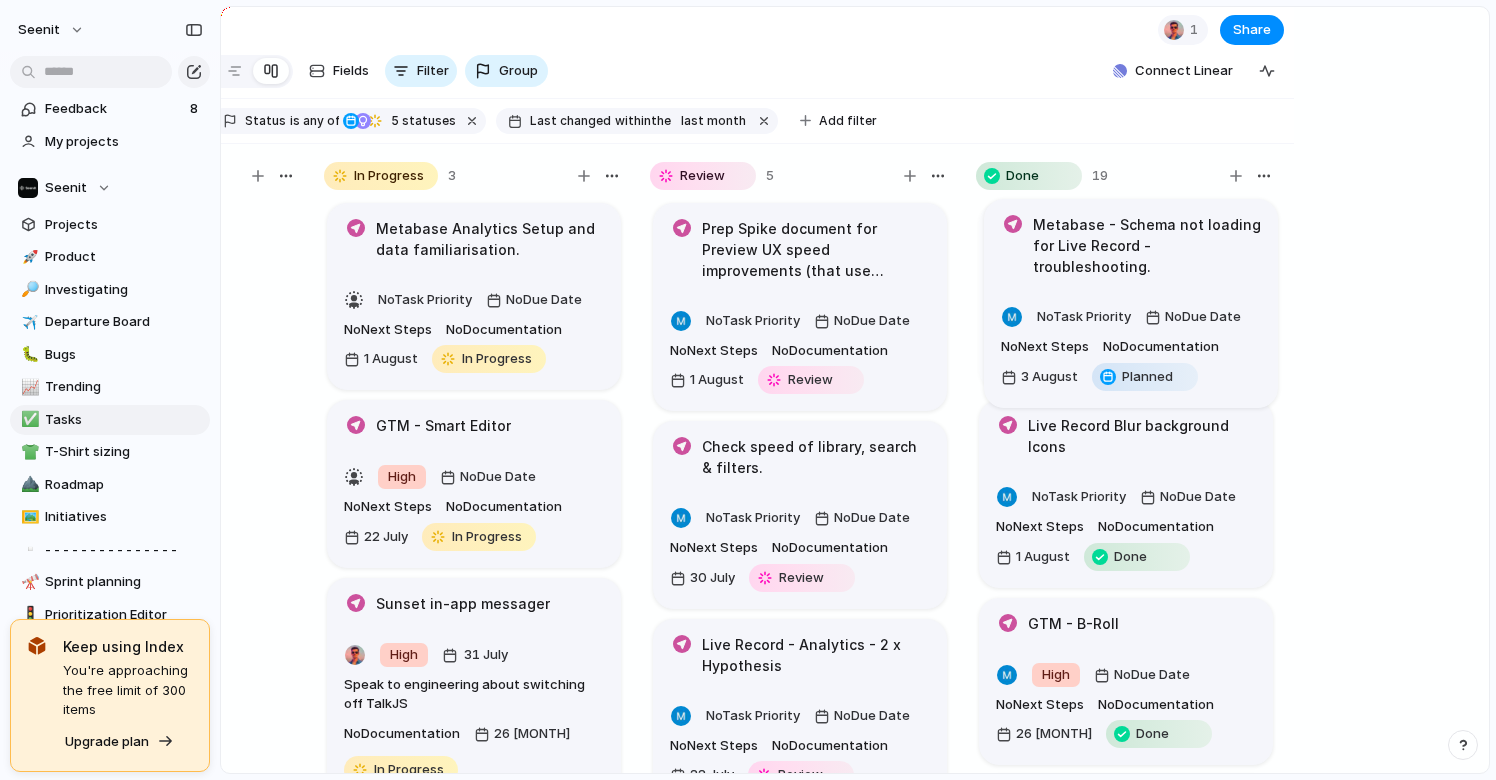drag, startPoint x: 410, startPoint y: 260, endPoint x: 1098, endPoint y: 269, distance: 688.05884 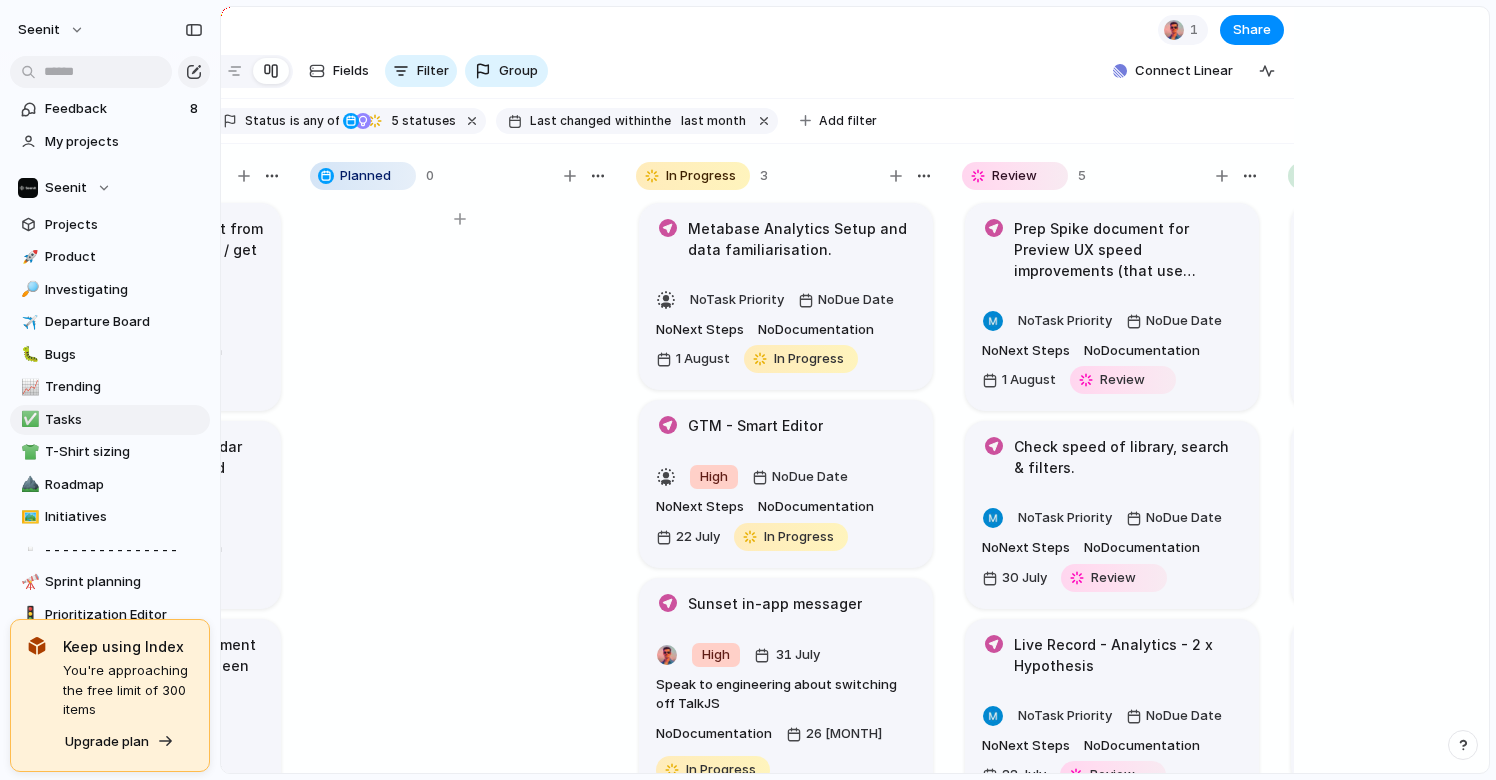 scroll, scrollTop: 0, scrollLeft: 0, axis: both 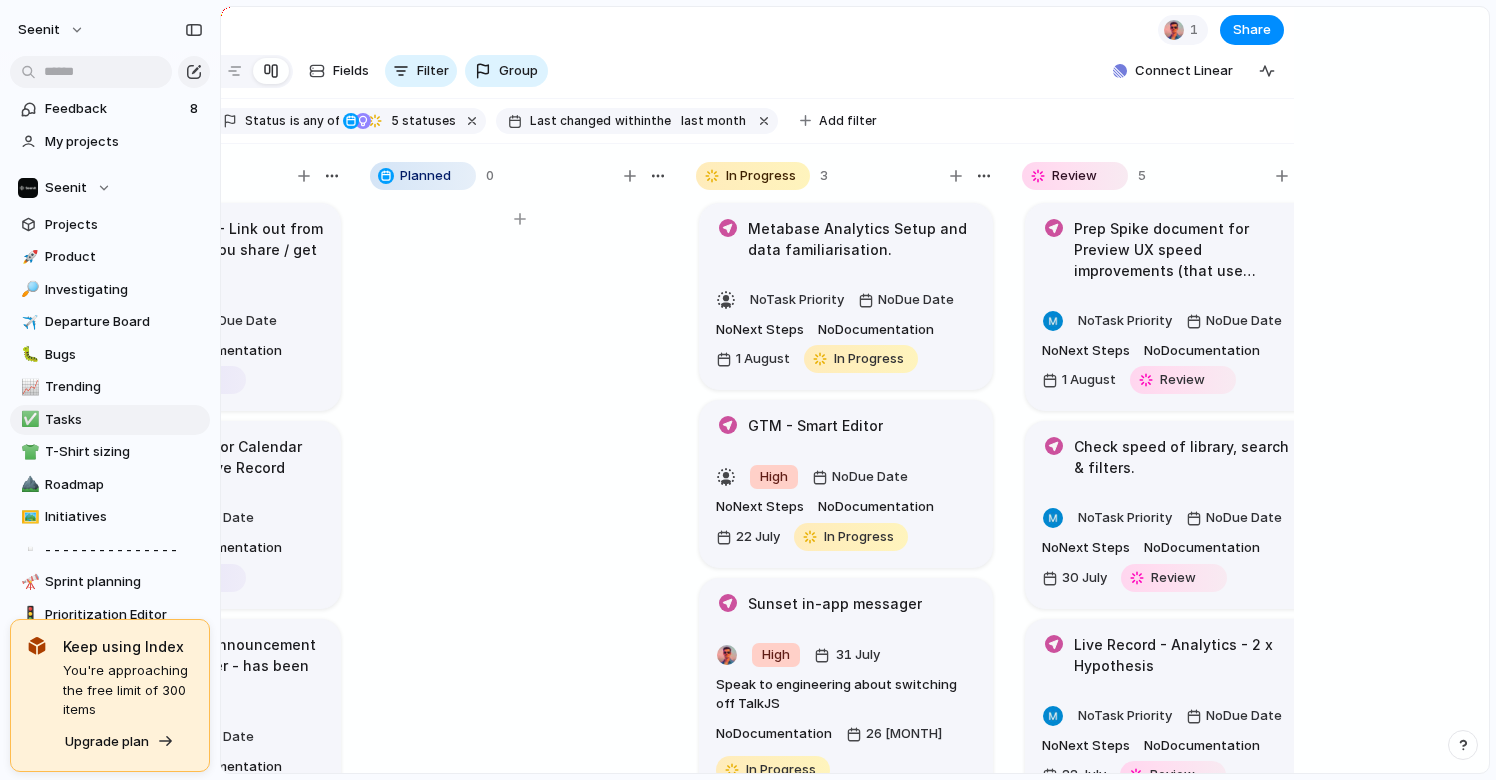 click on "Metabase Analytics Setup and data familiarisation. No  Task Priority No  Due Date No  Next Steps No  Documentation 1 [MONTH] In Progress" at bounding box center (846, 297) 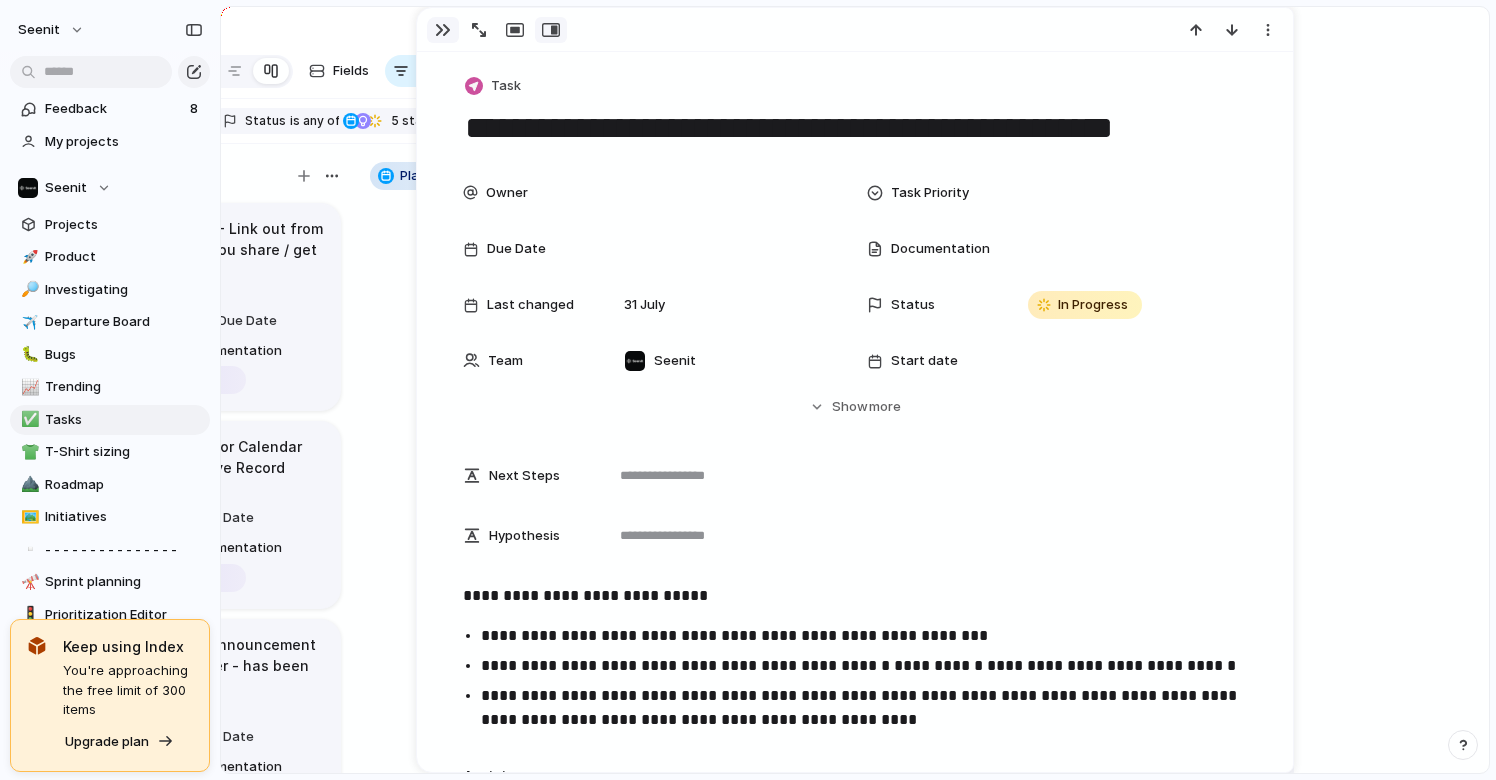 click at bounding box center [443, 30] 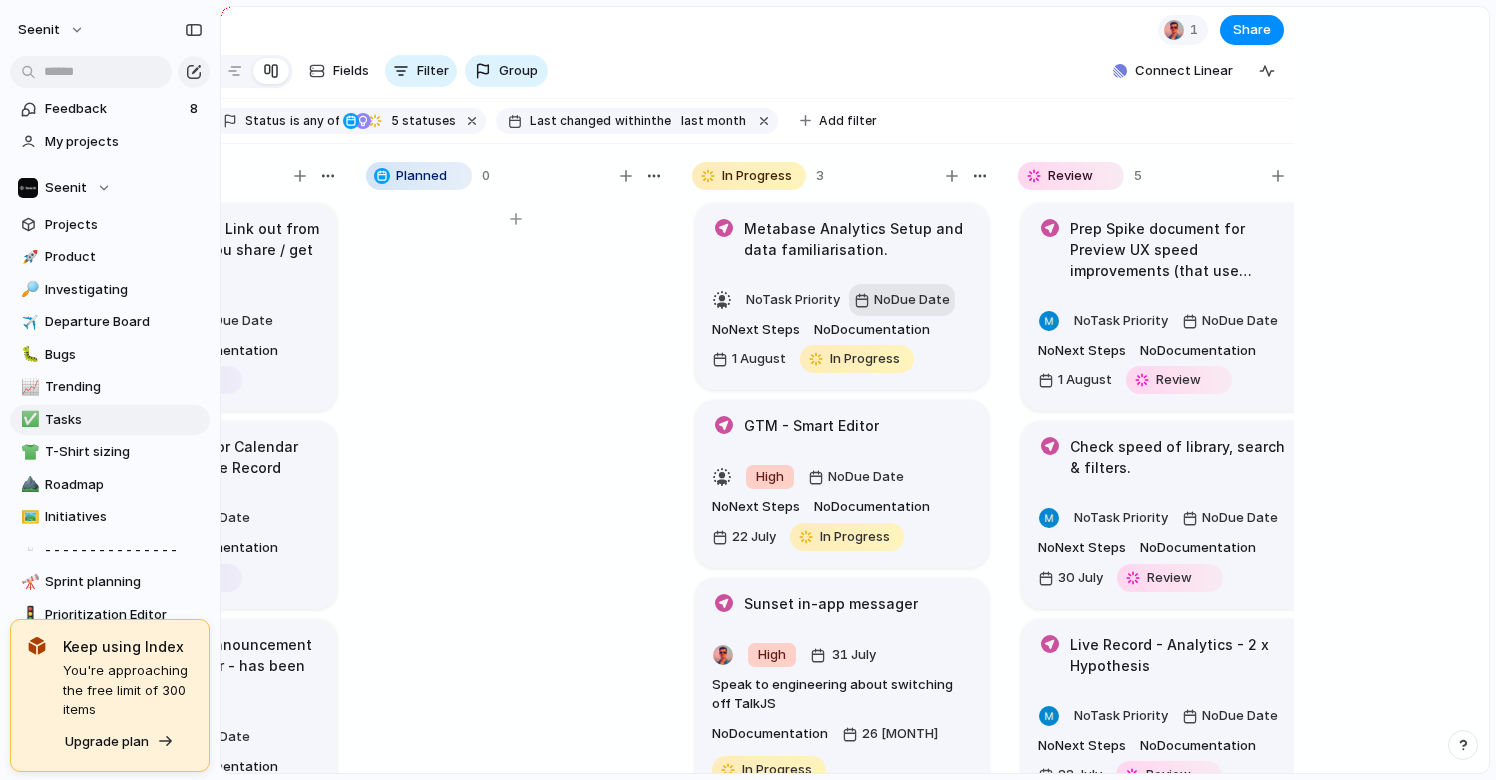 scroll, scrollTop: 0, scrollLeft: 0, axis: both 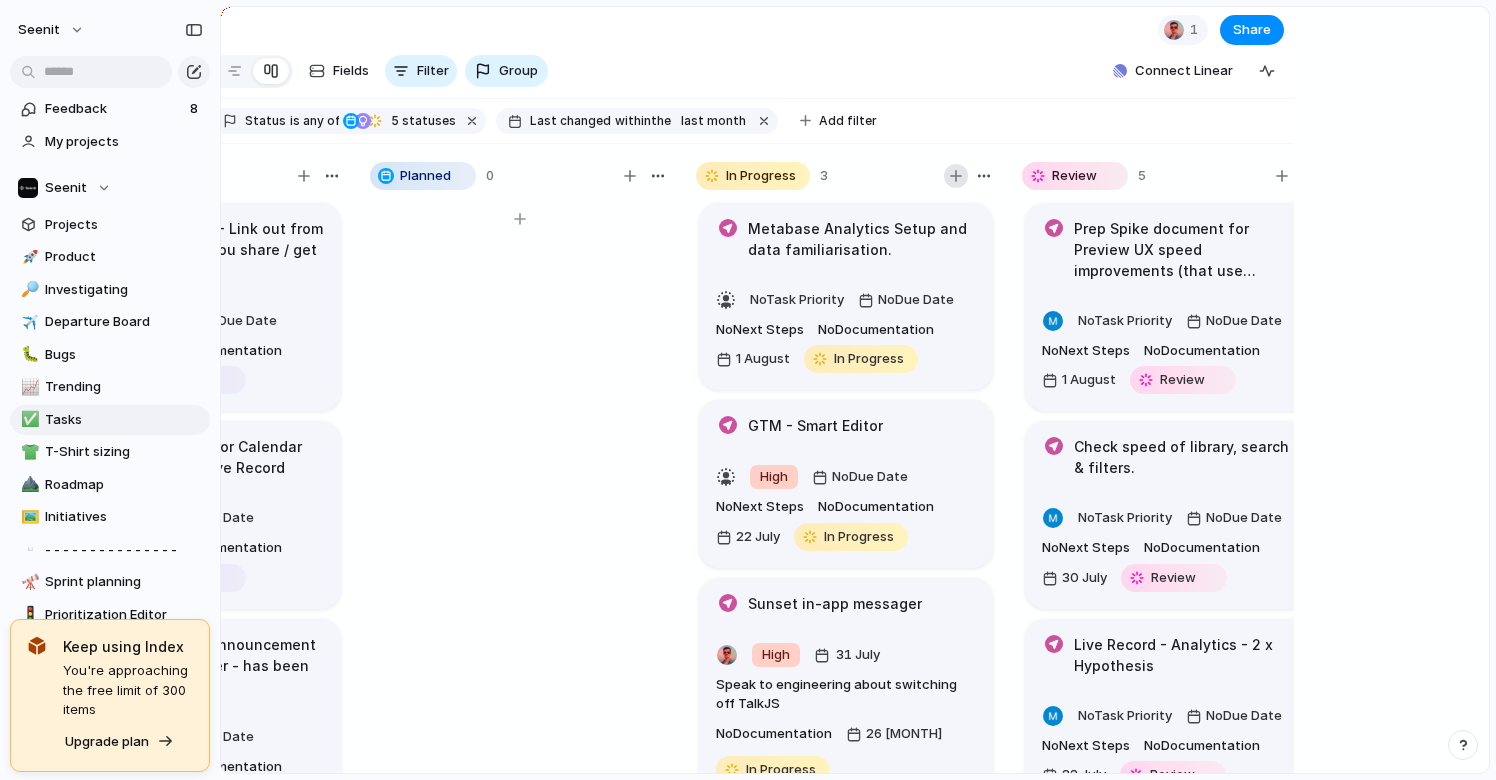 drag, startPoint x: 950, startPoint y: 168, endPoint x: 951, endPoint y: 185, distance: 17.029387 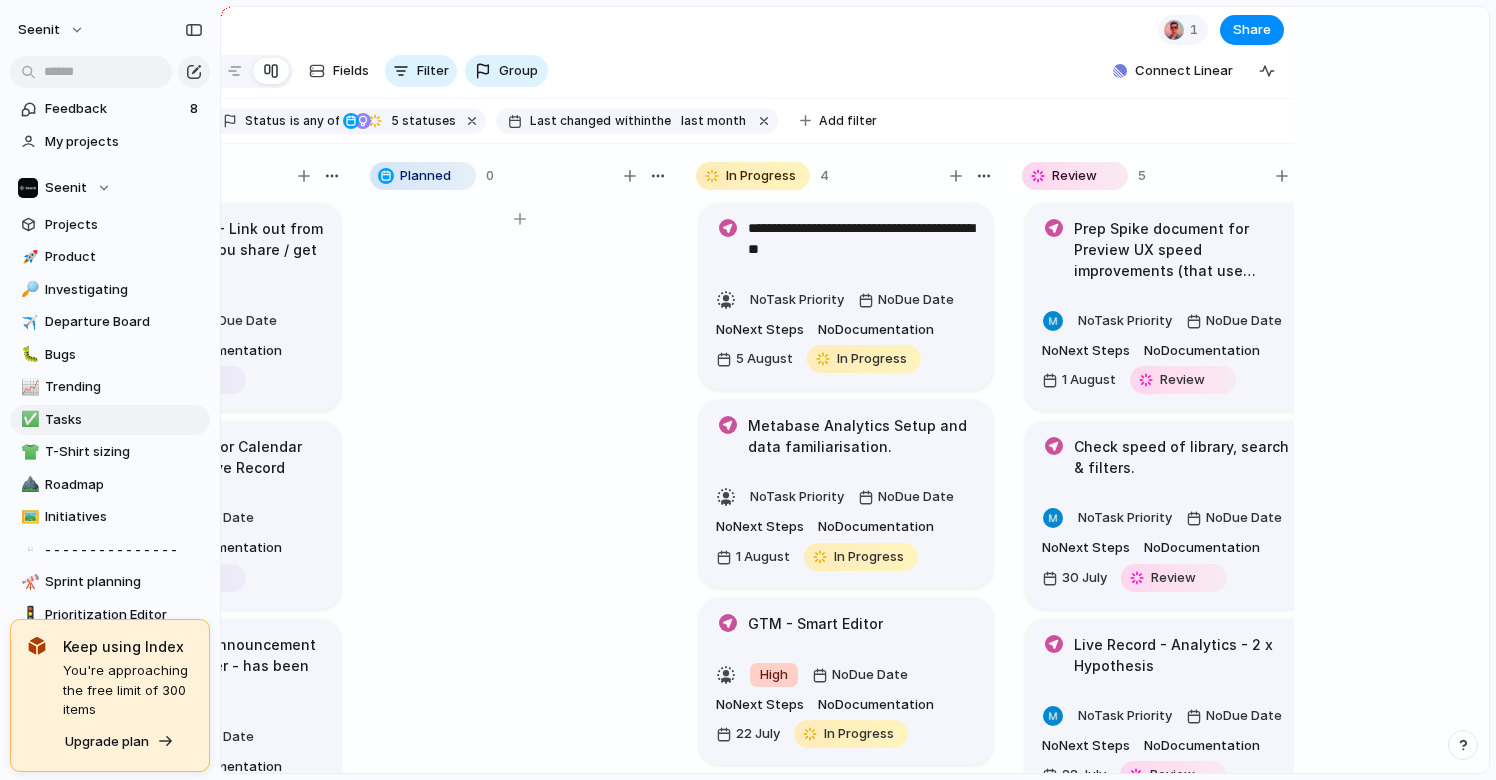 type on "**********" 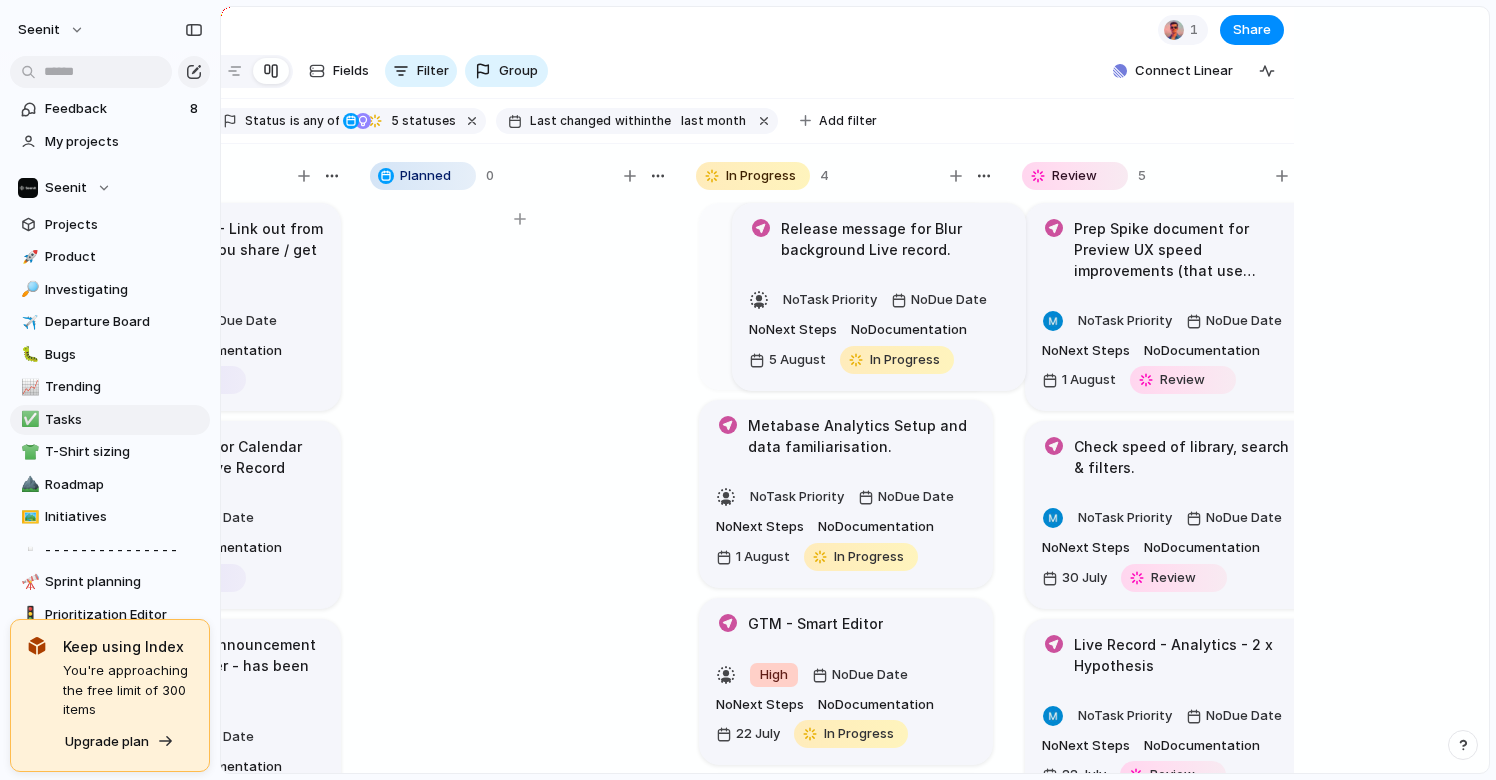 drag, startPoint x: 808, startPoint y: 229, endPoint x: 838, endPoint y: 228, distance: 30.016663 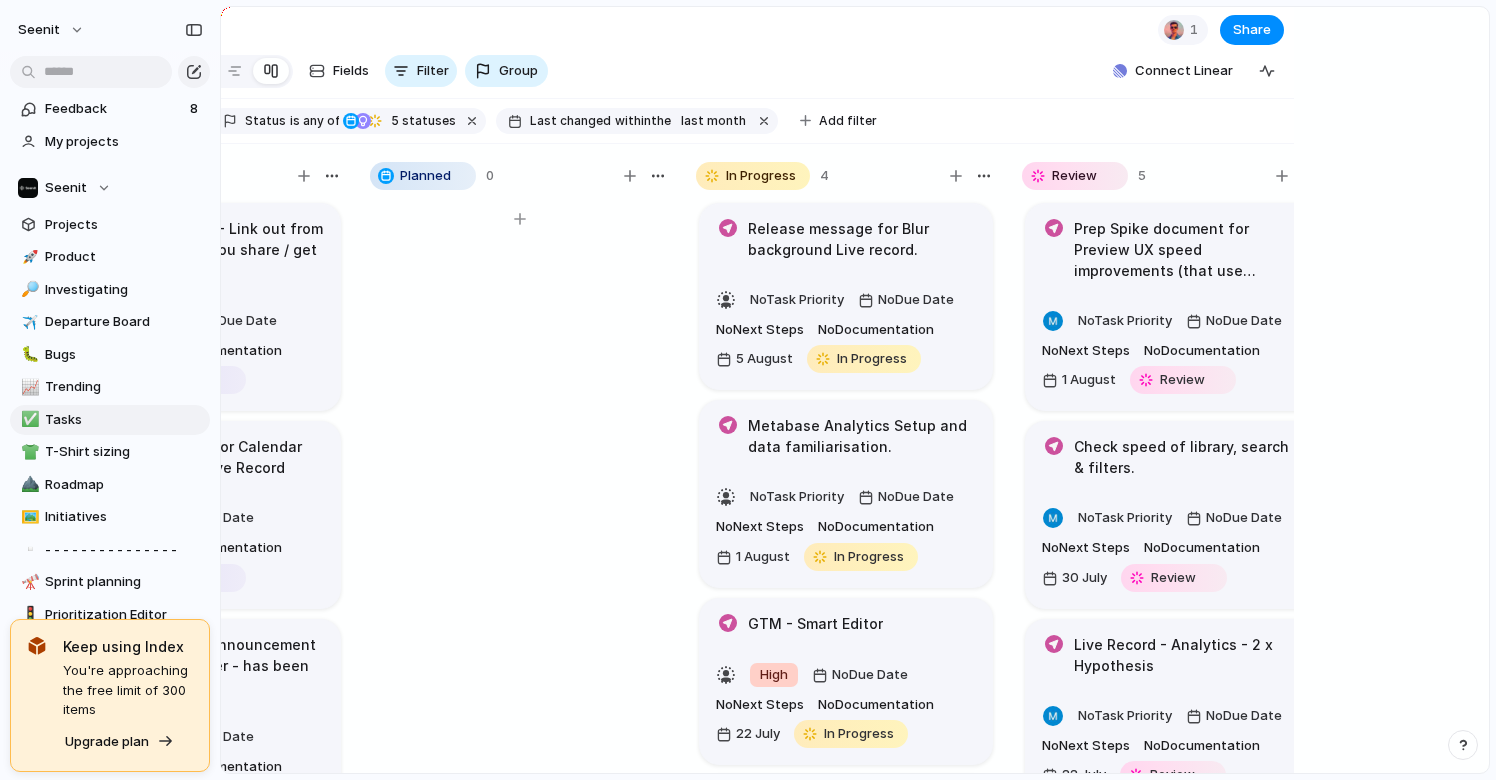 click on "Release message for Blur background Live record." at bounding box center [862, 239] 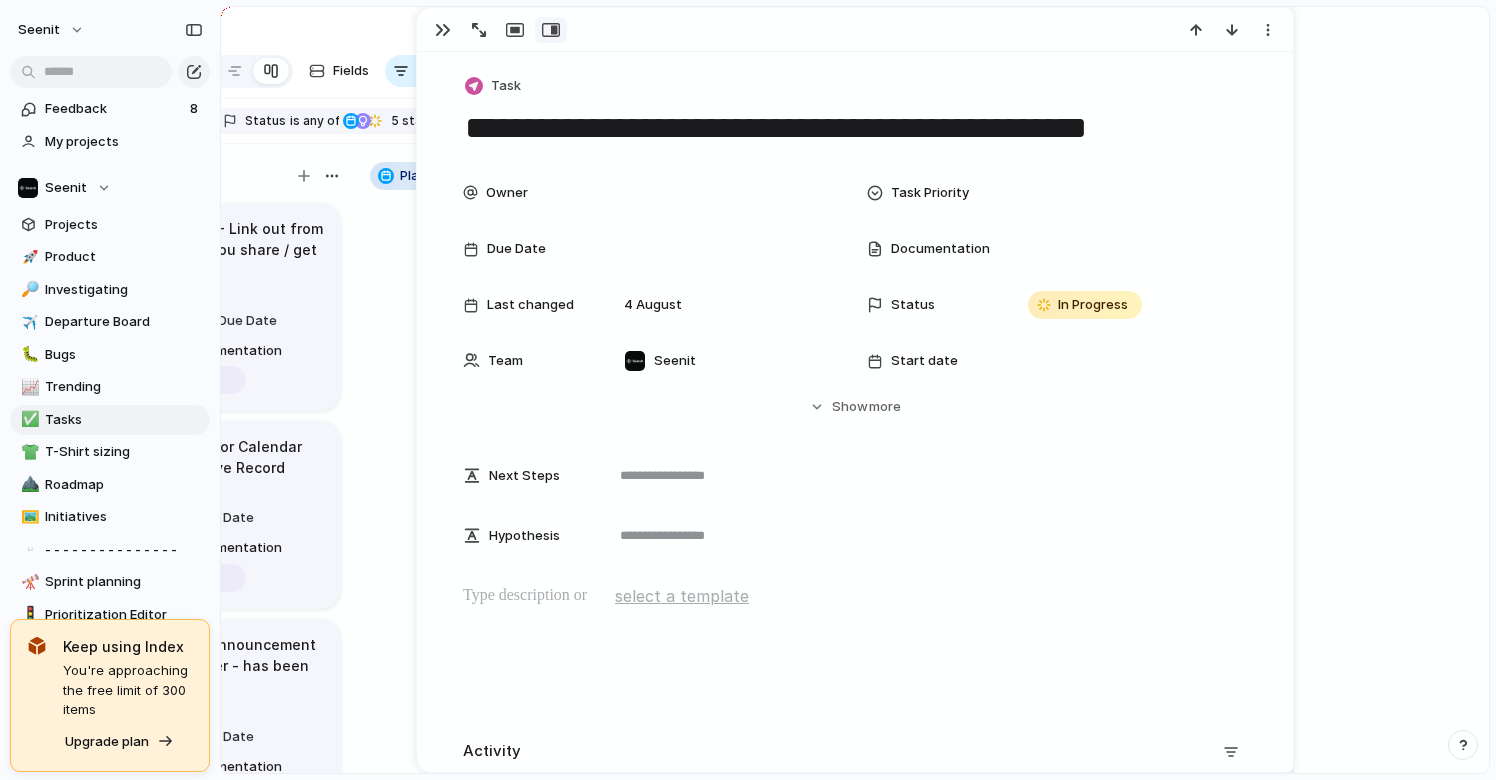 click on "**********" at bounding box center (855, 128) 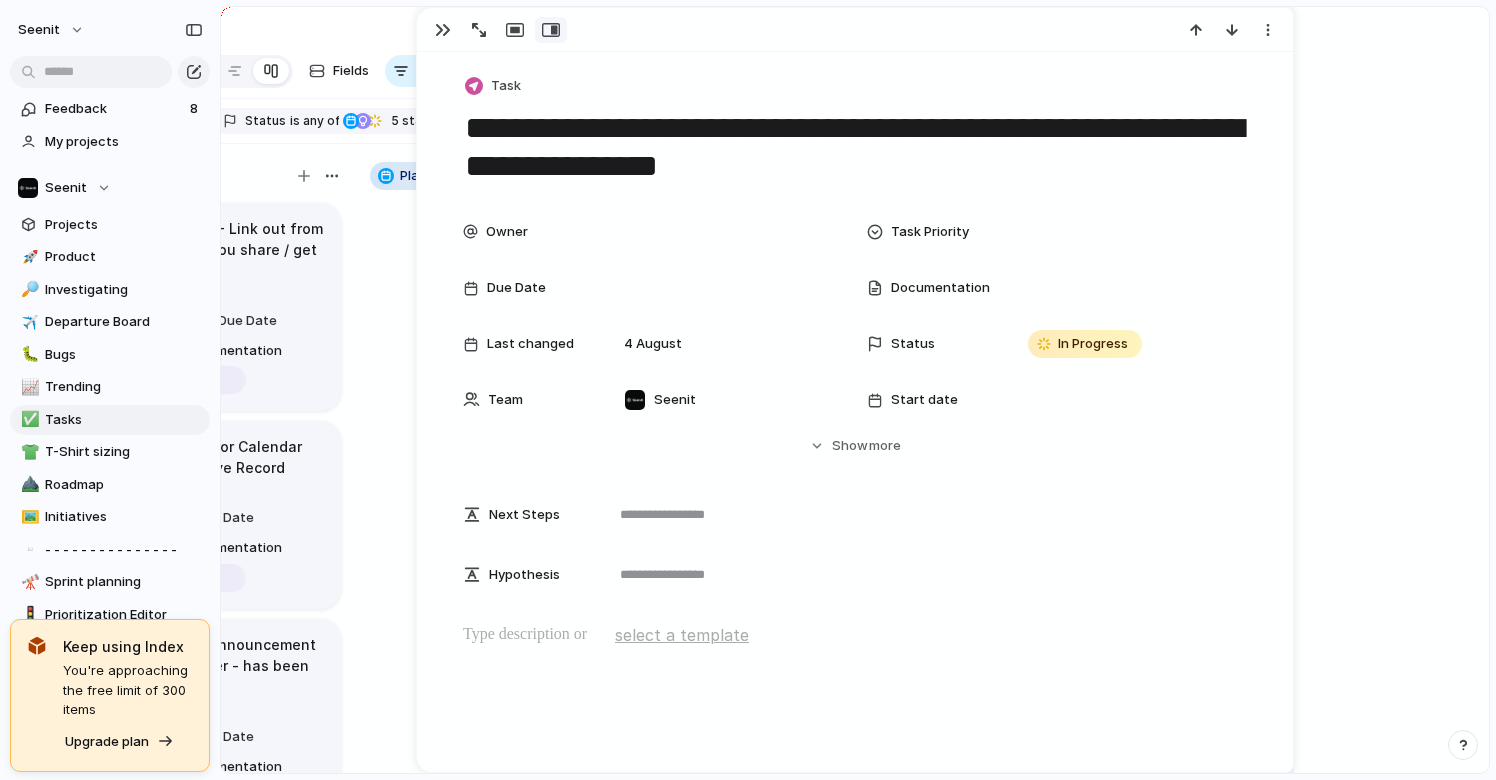 type on "**********" 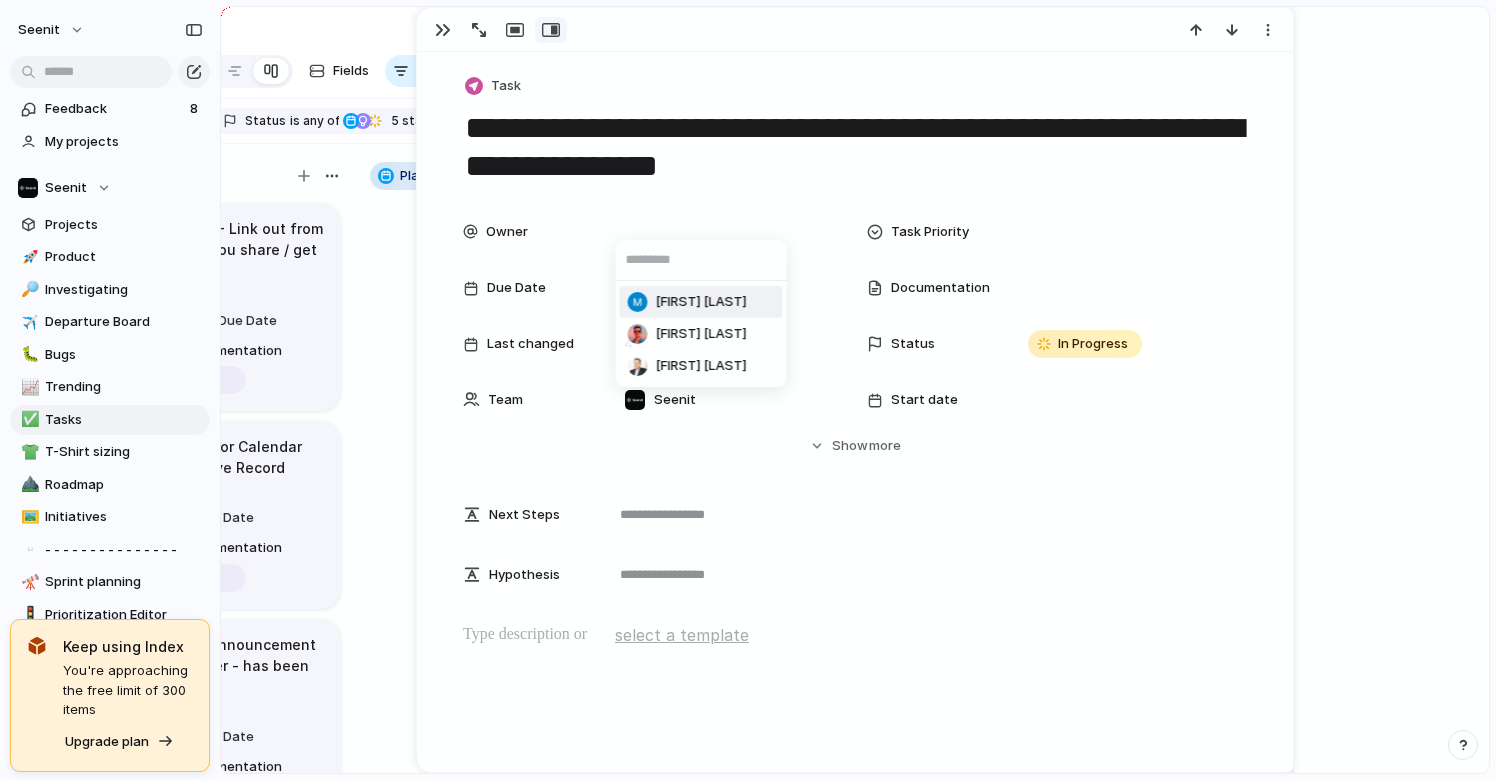click at bounding box center (638, 302) 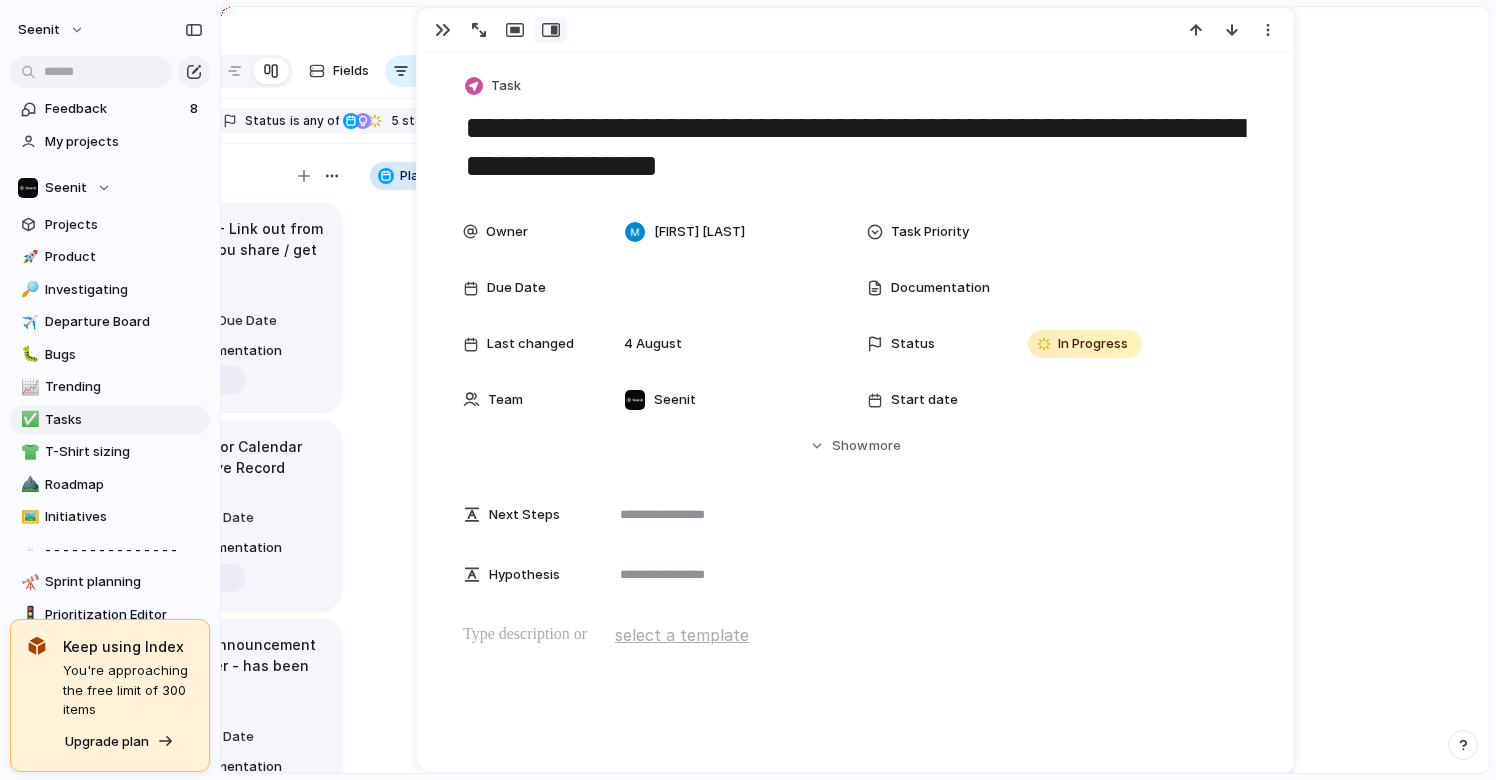 click on "✅ ***** 1 Share Create Fields Filter Group Zoom Connect Linear Clear Save for everyone Type is Task Status is any of Planned Idea In Progress Done 5   statuses Last changed within  the last month Add filter Idea 5 Live Record Help - Link out from general how do you share / get uploads articles. Medium No  Due Date No  Next Steps No  Documentation 10 [MONTH] Idea AppCues notice for Calendar and mobile for Live Record Low No  Due Date No  Next Steps No  Documentation 10 [MONTH] Idea Feature update announcement - Main clip trimmer - has been updated. Low No  Due Date No  Next Steps No  Documentation 10 [MONTH] Idea Smart Editor - Adoption focused analytics, data and extracts review - what else do we need No  Task Priority No  Due Date What data is missing No  Documentation 29 [MONTH] Idea GTM - Graphic speed improvements. Lottie No  Task Priority No  Due Date No  Next Steps No  Documentation 25 [MONTH] Idea Planned 0 In Progress 4 Release message for Blur background Live record and post message on channel No  No  No" at bounding box center [855, 390] 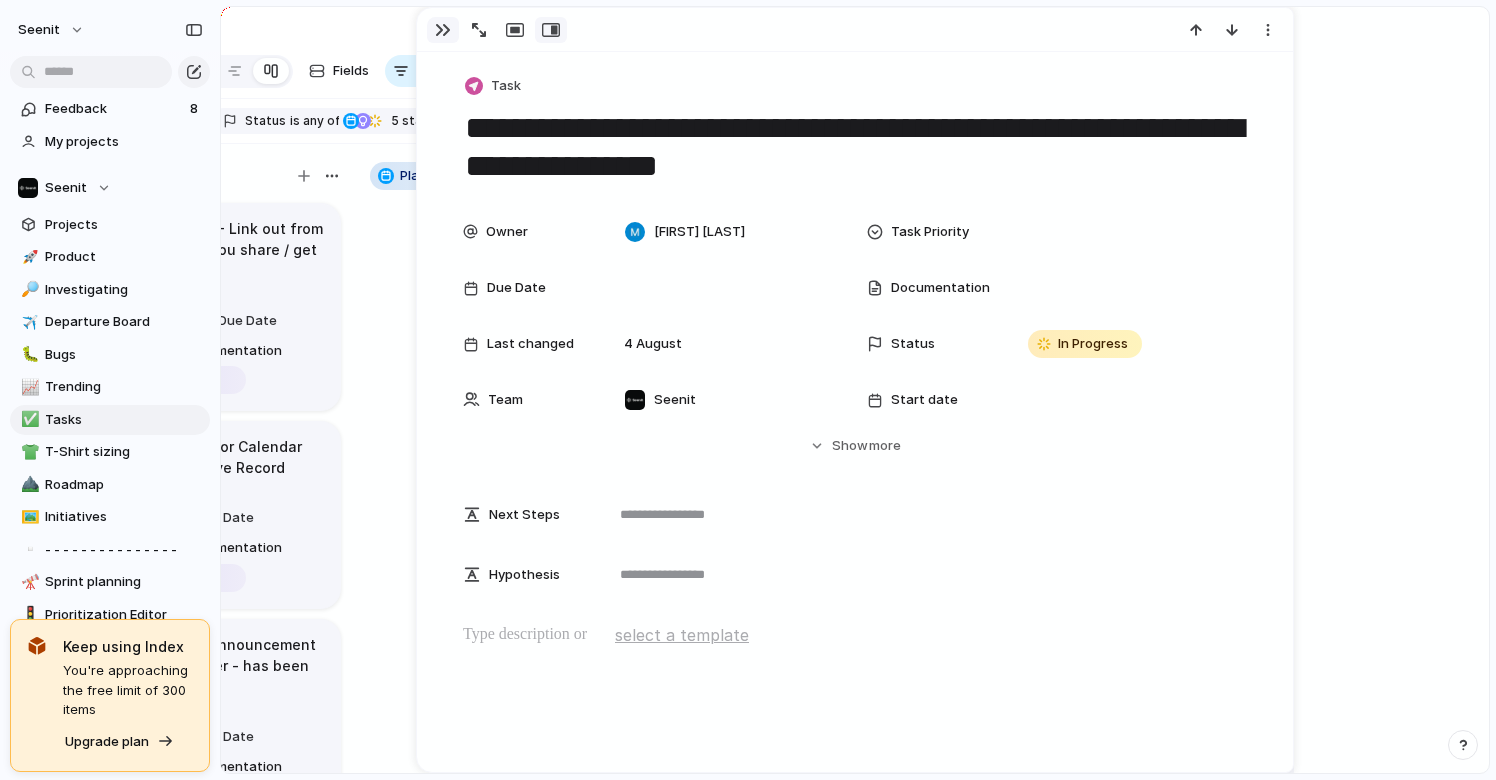 click at bounding box center [443, 30] 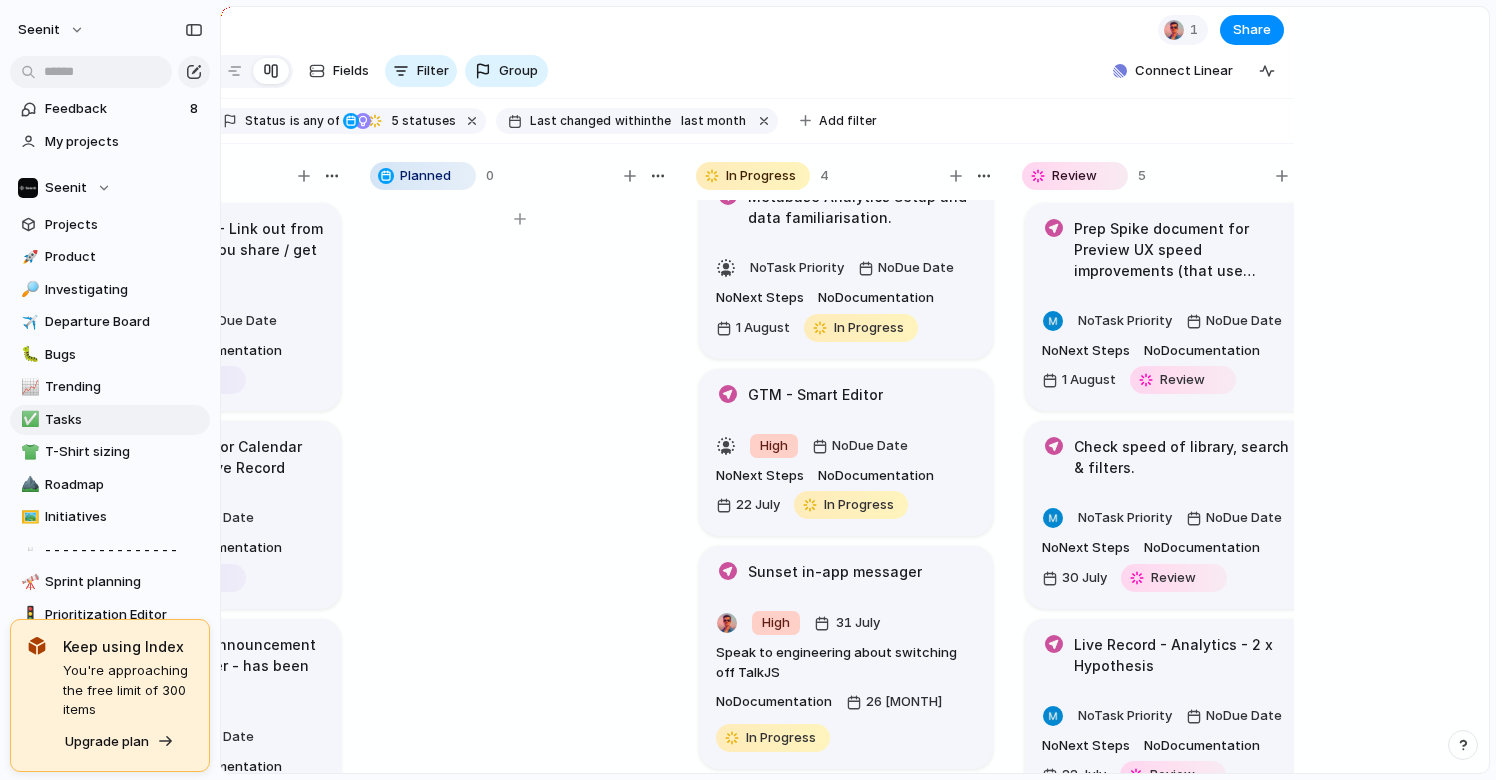 scroll, scrollTop: 0, scrollLeft: 0, axis: both 